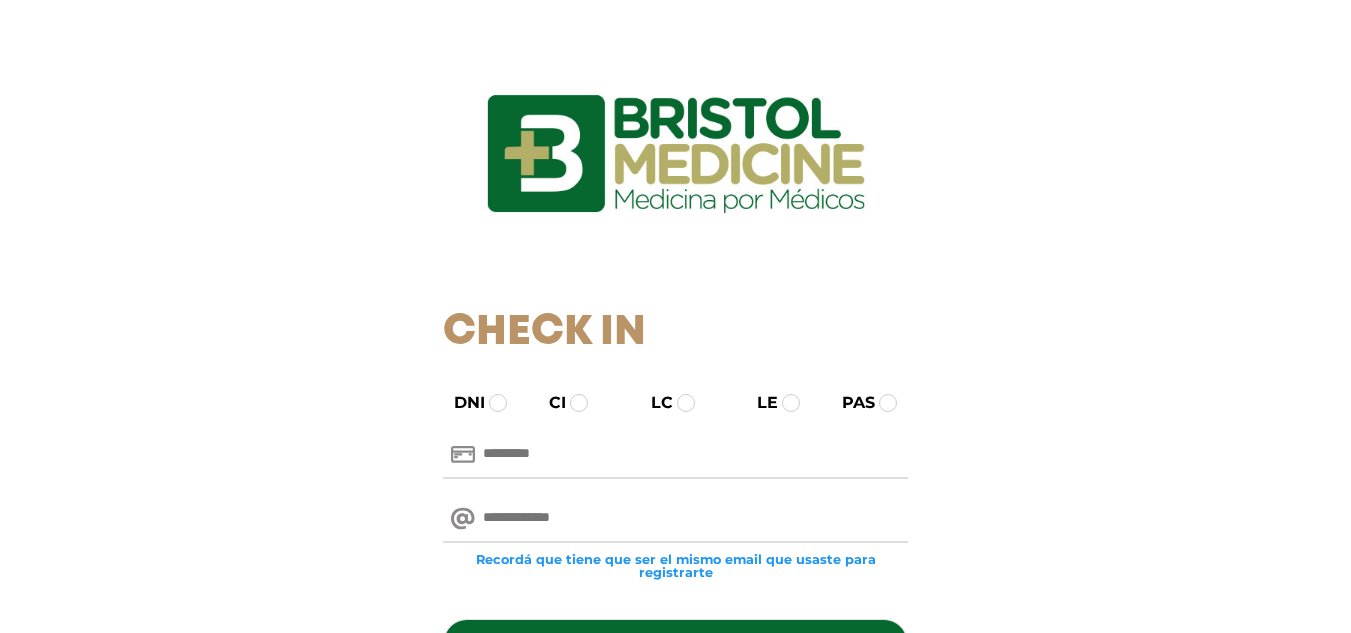scroll, scrollTop: 0, scrollLeft: 0, axis: both 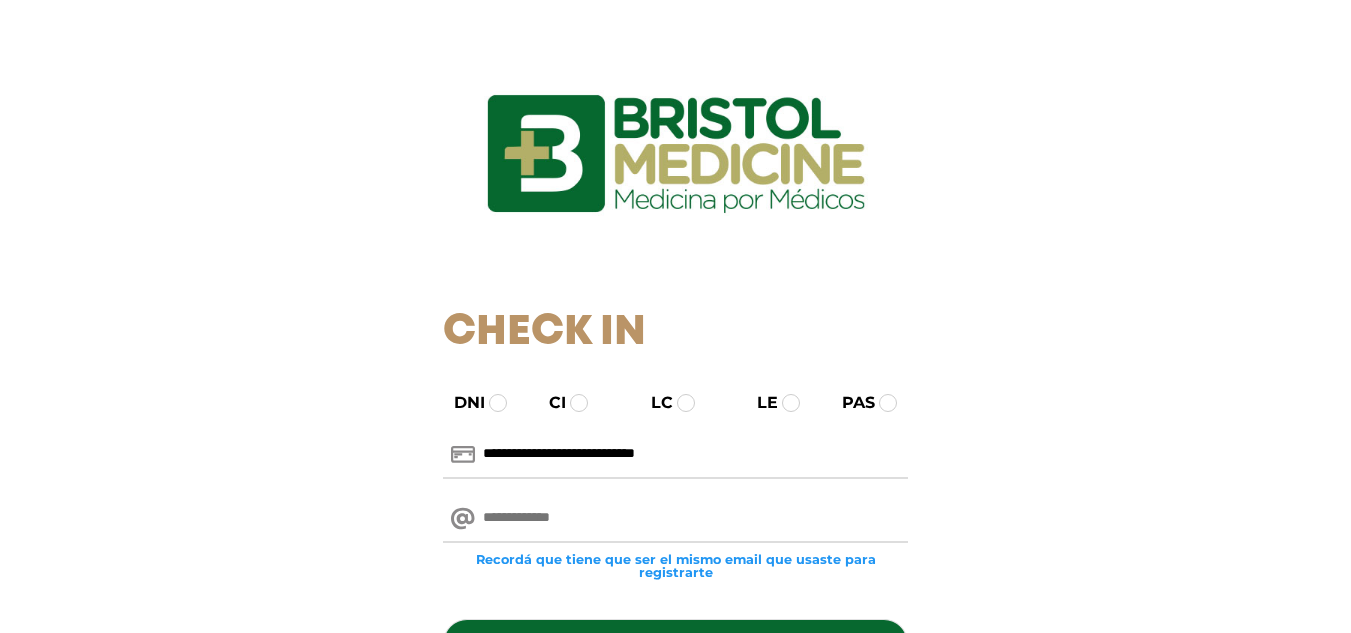type on "**********" 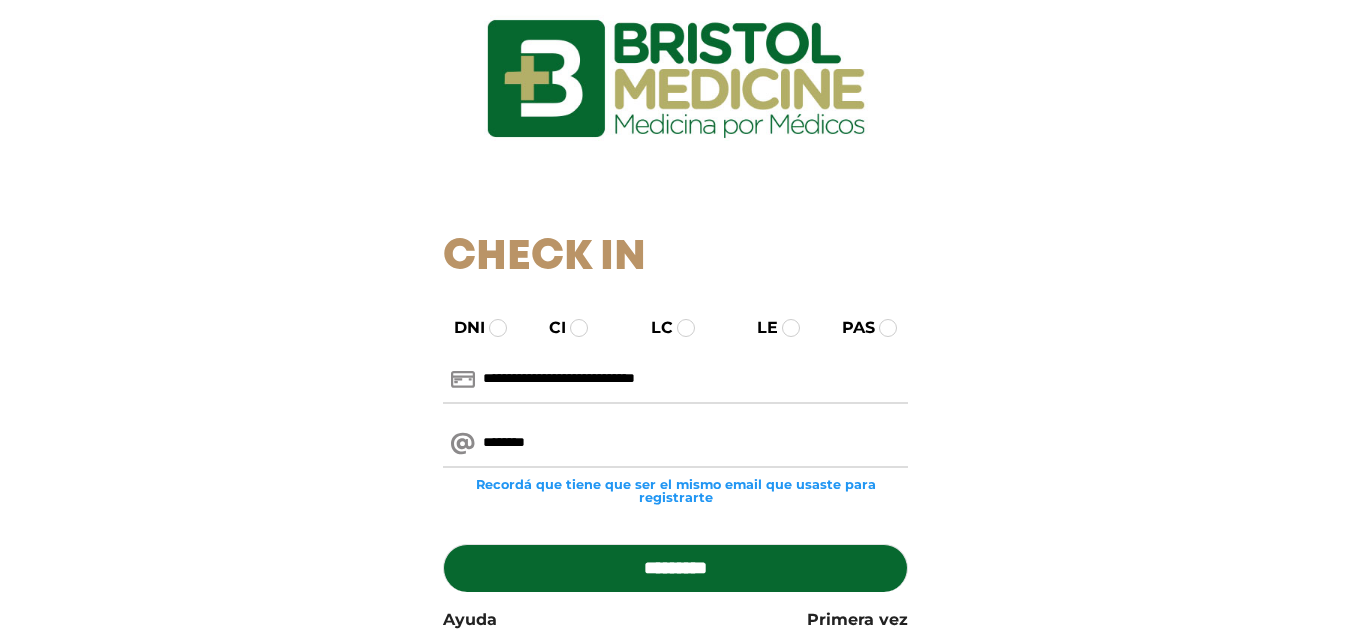 scroll, scrollTop: 200, scrollLeft: 0, axis: vertical 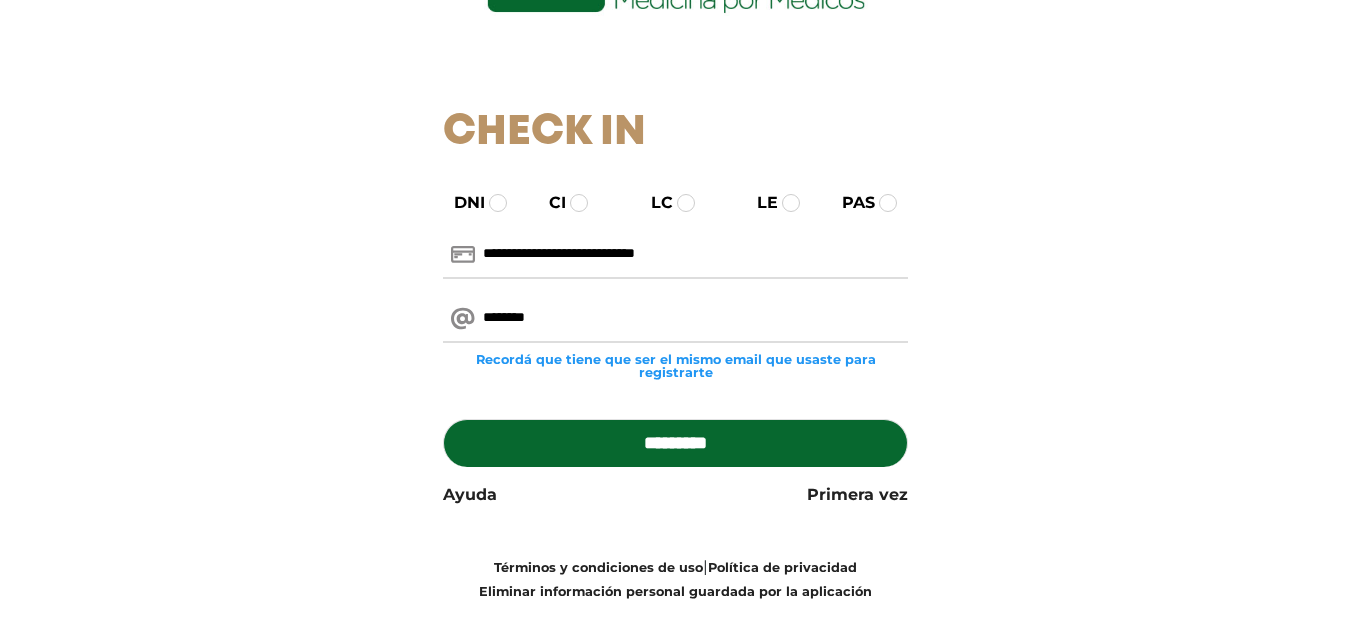 type on "********" 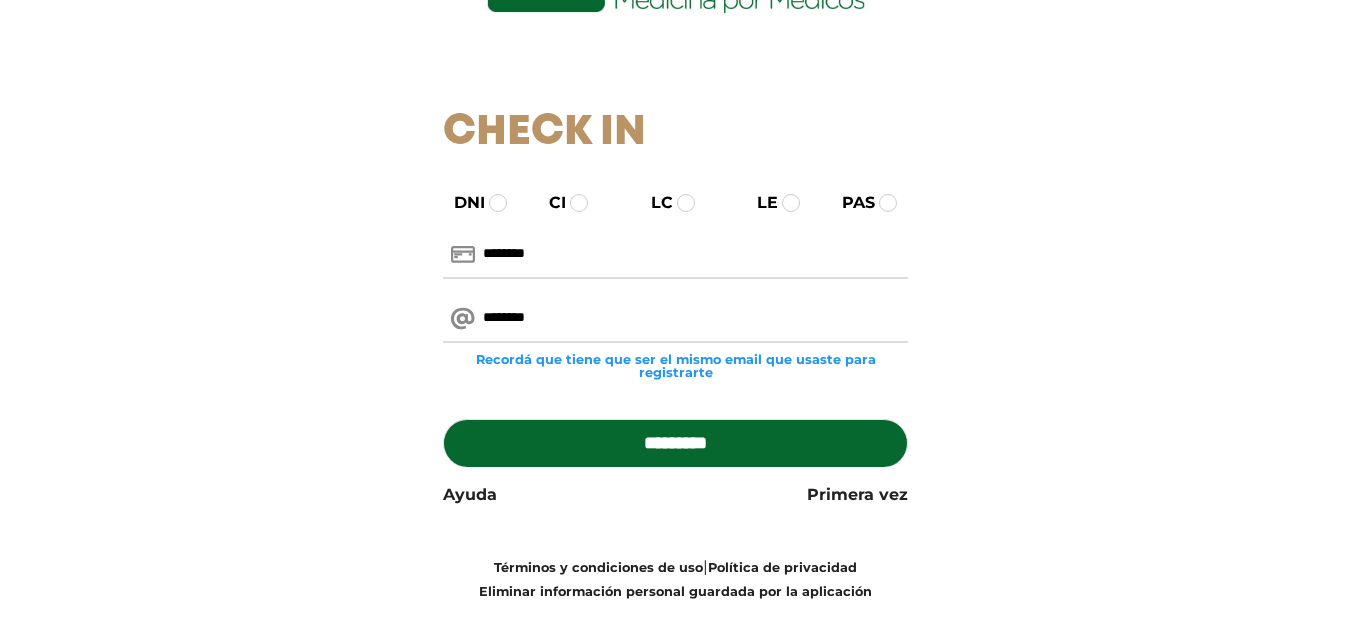 type on "********" 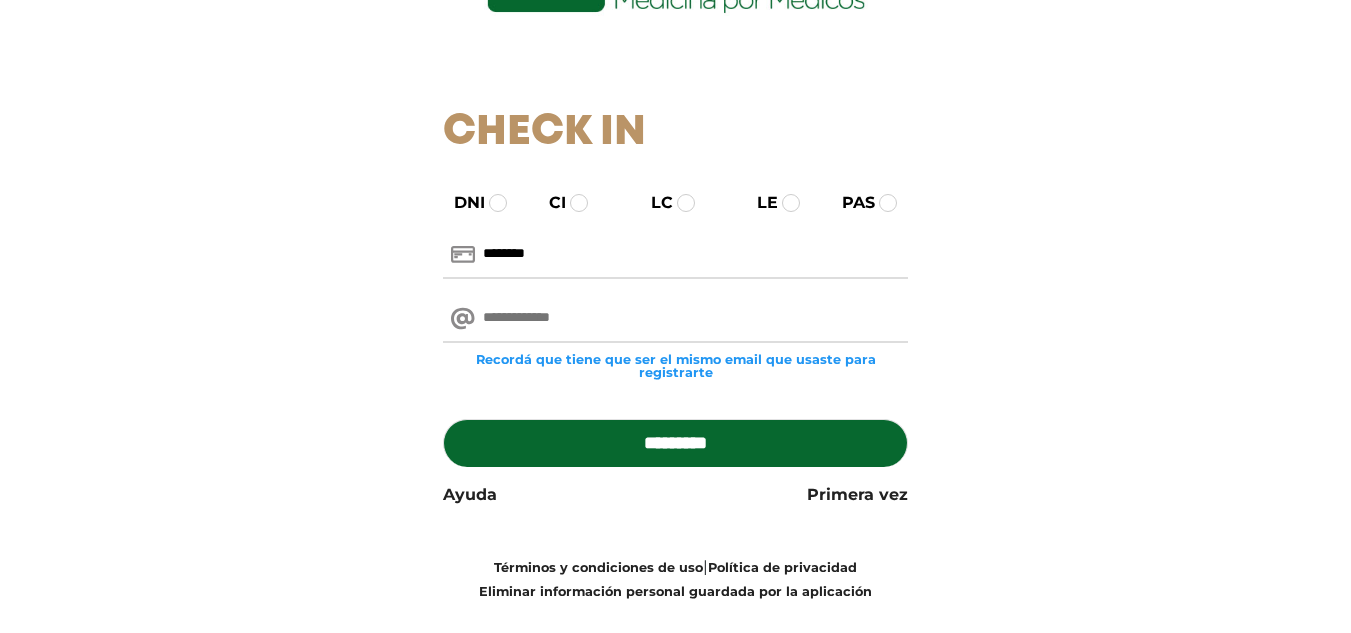 paste on "**********" 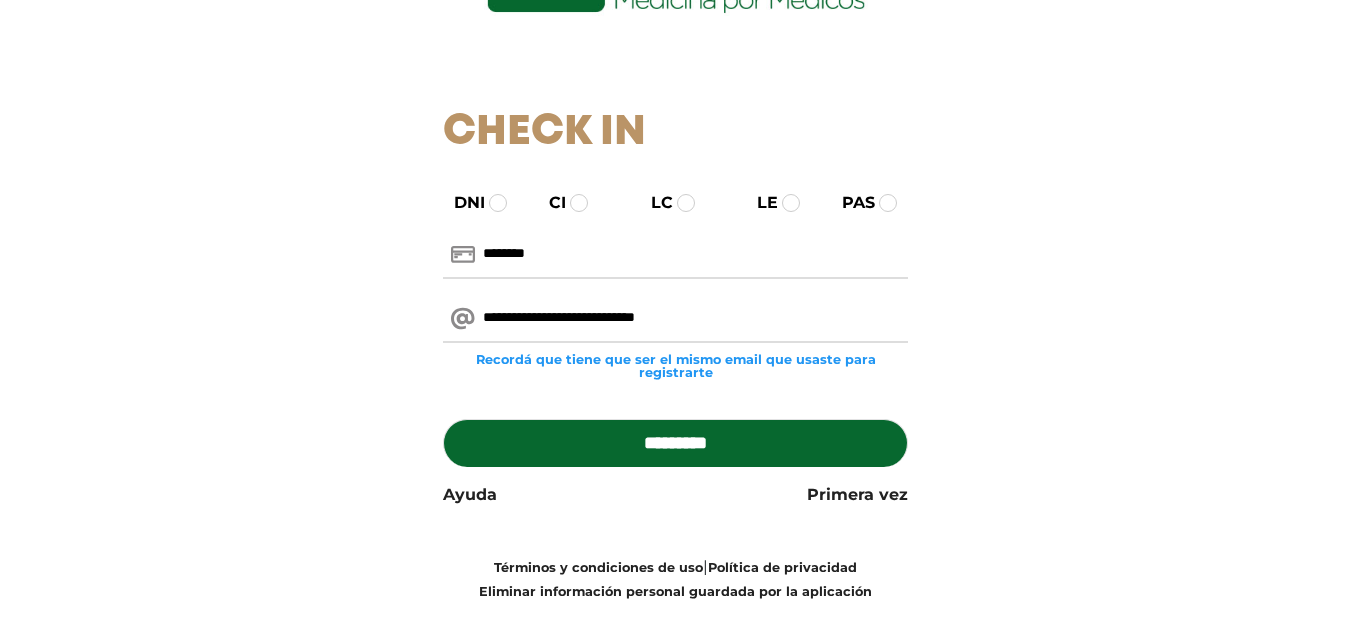 type on "**********" 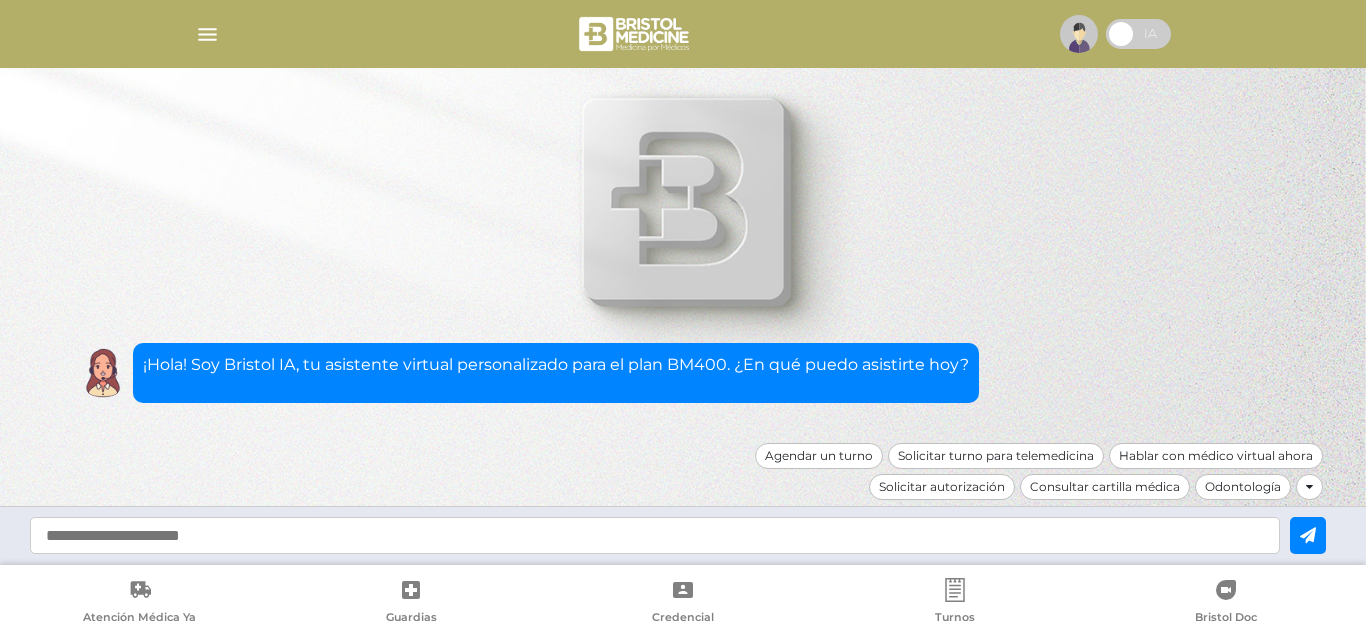 scroll, scrollTop: 0, scrollLeft: 0, axis: both 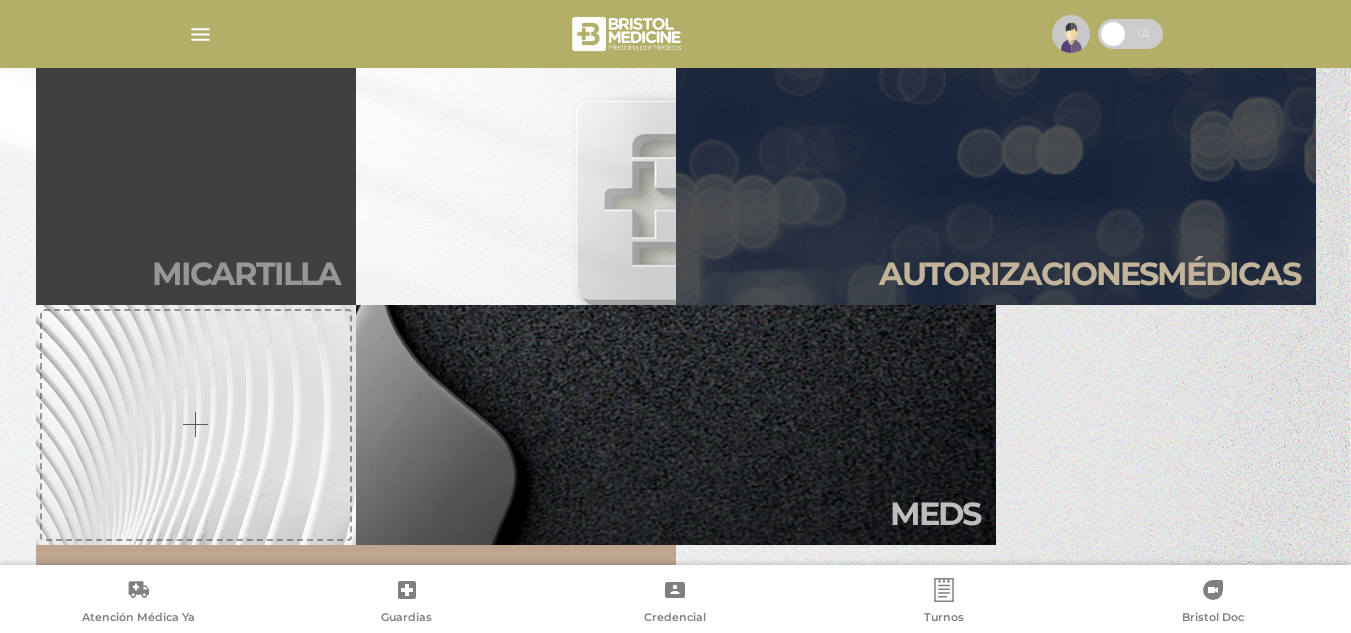 click on "Mi  car tilla" at bounding box center [196, 185] 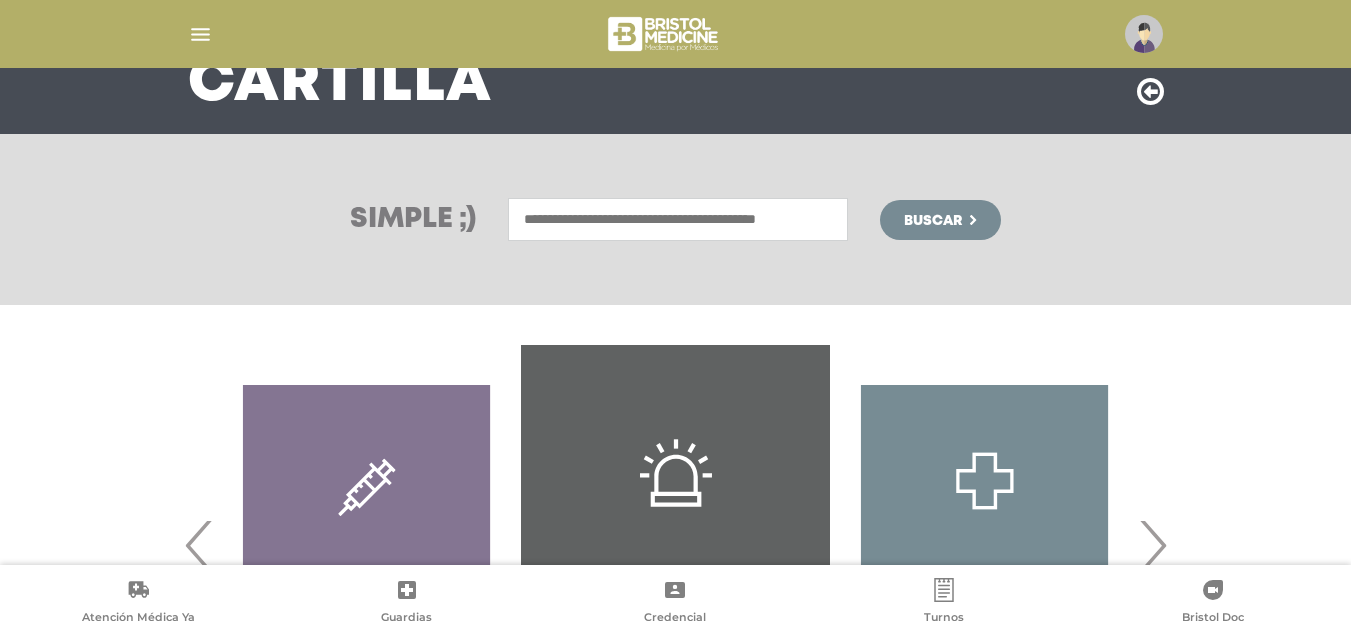 scroll, scrollTop: 394, scrollLeft: 0, axis: vertical 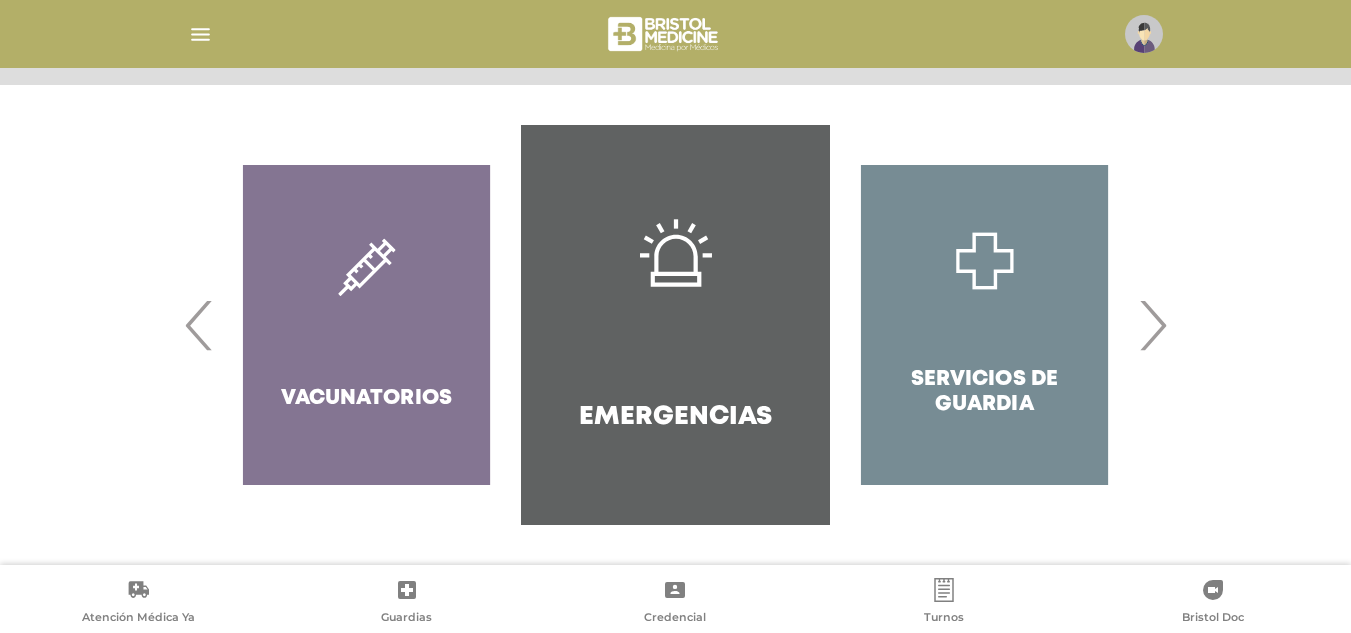 click on "›" at bounding box center [1152, 325] 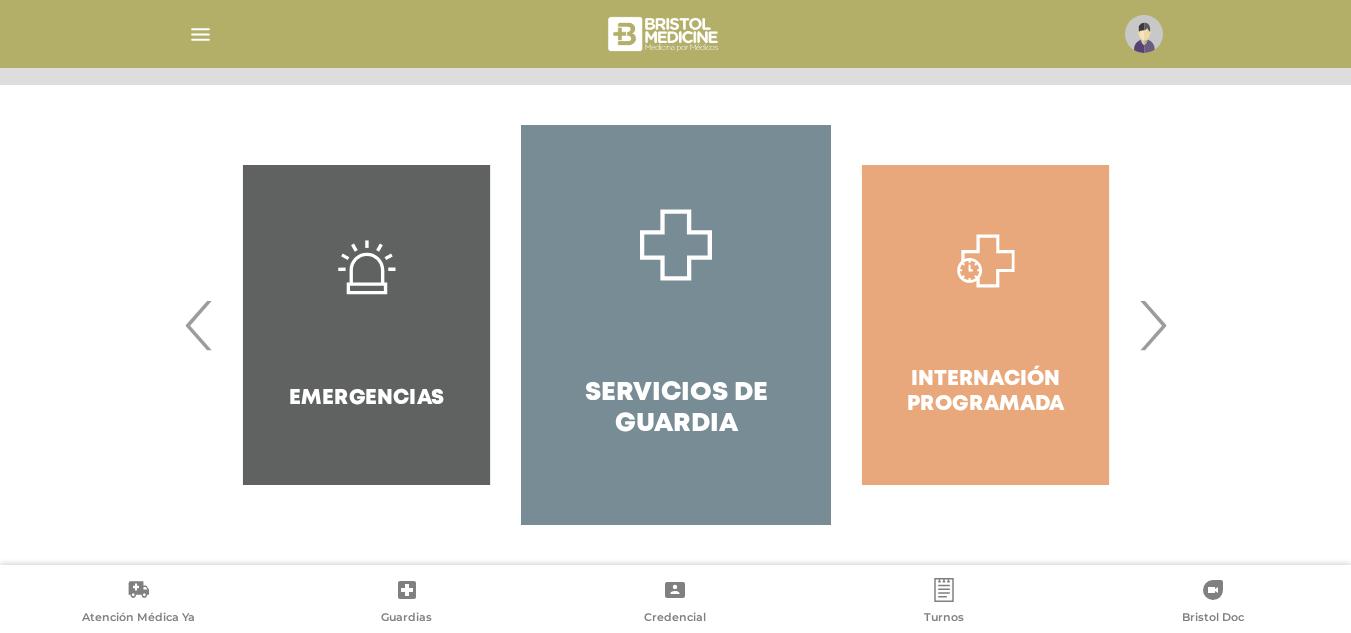 click on "›" at bounding box center [1152, 325] 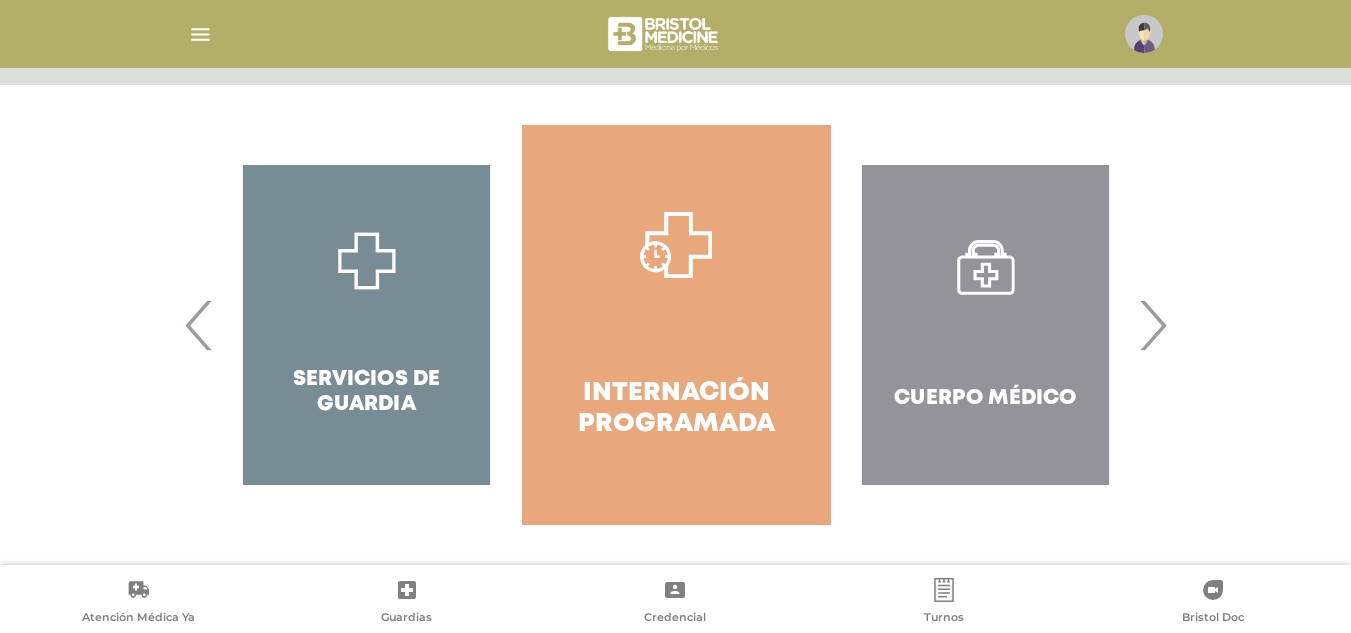 click on "›" at bounding box center [1152, 325] 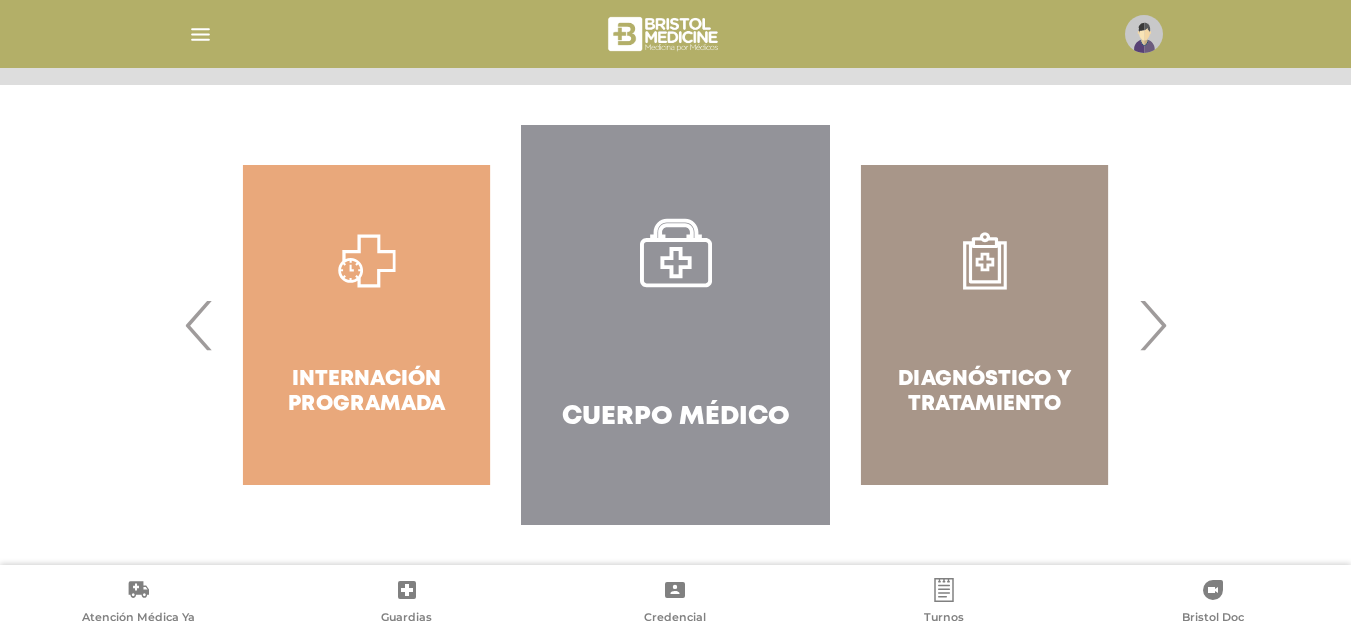 click on "›" at bounding box center [1152, 325] 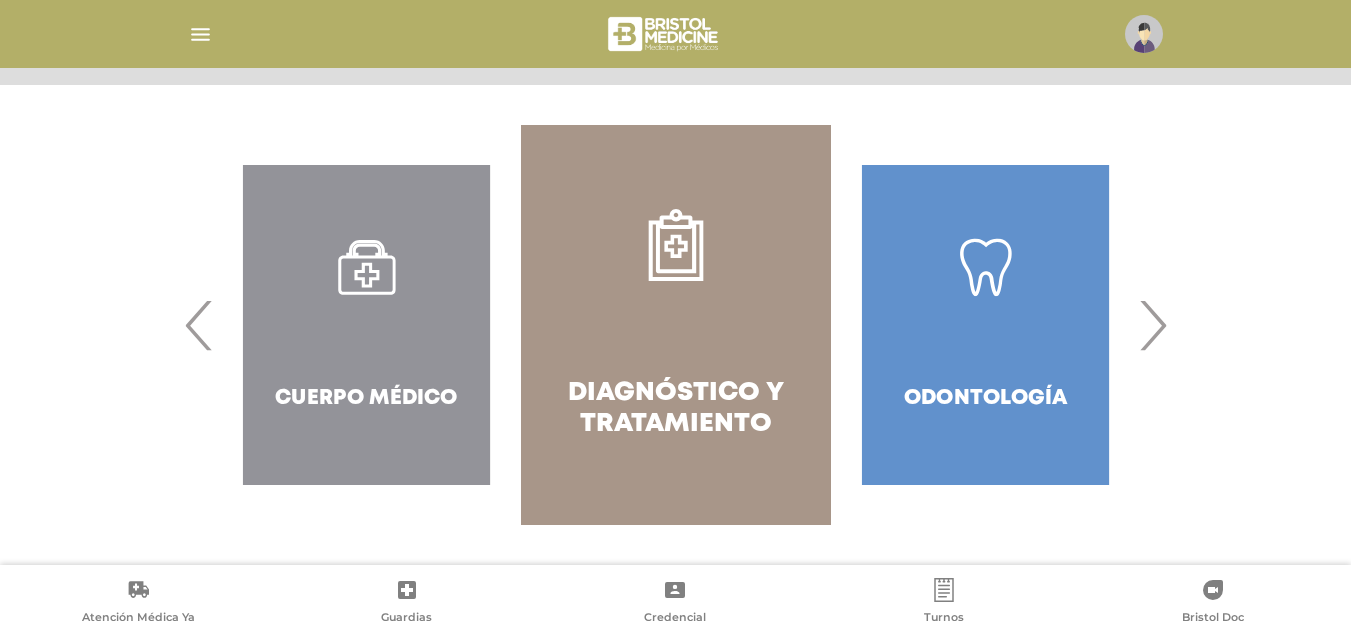 click on "Diagnóstico y Tratamiento" at bounding box center [675, 325] 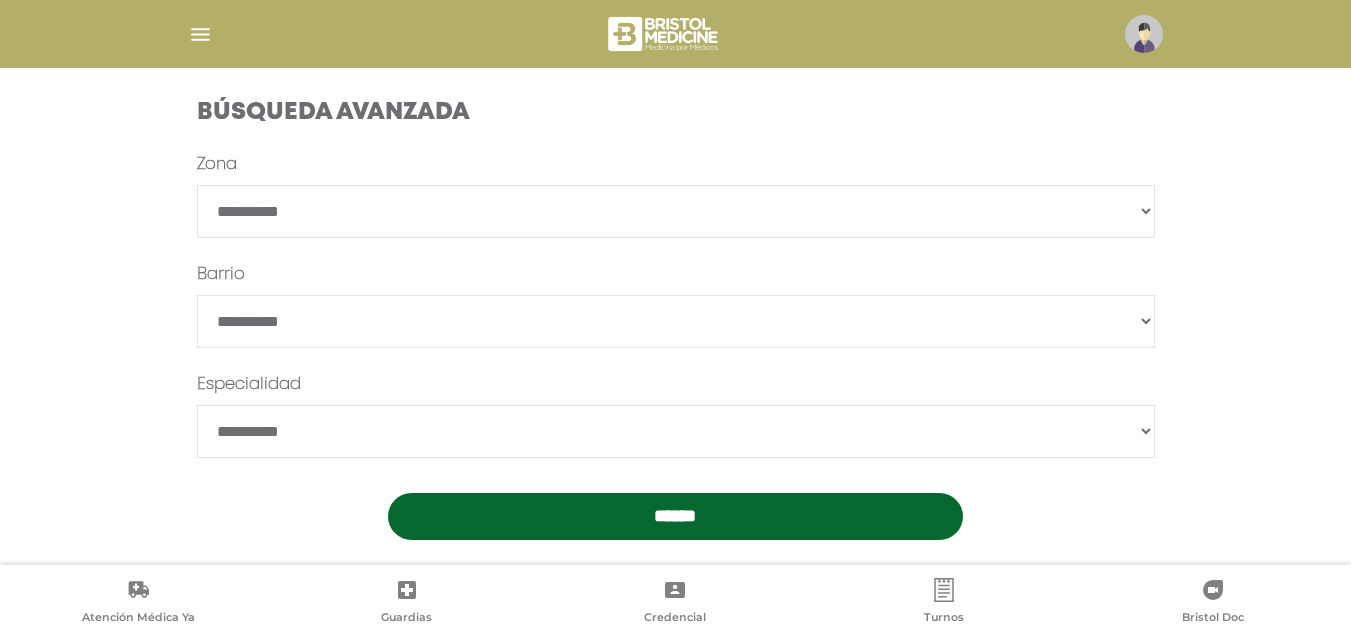 scroll, scrollTop: 600, scrollLeft: 0, axis: vertical 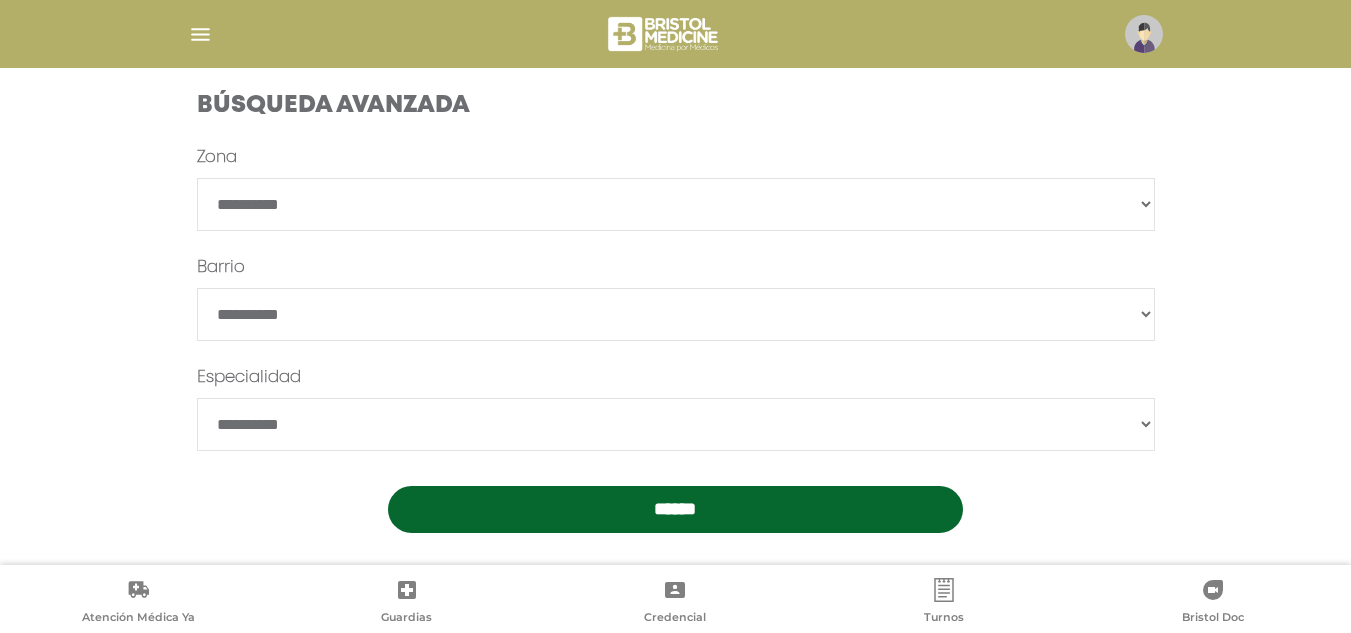 click on "**********" at bounding box center (676, 204) 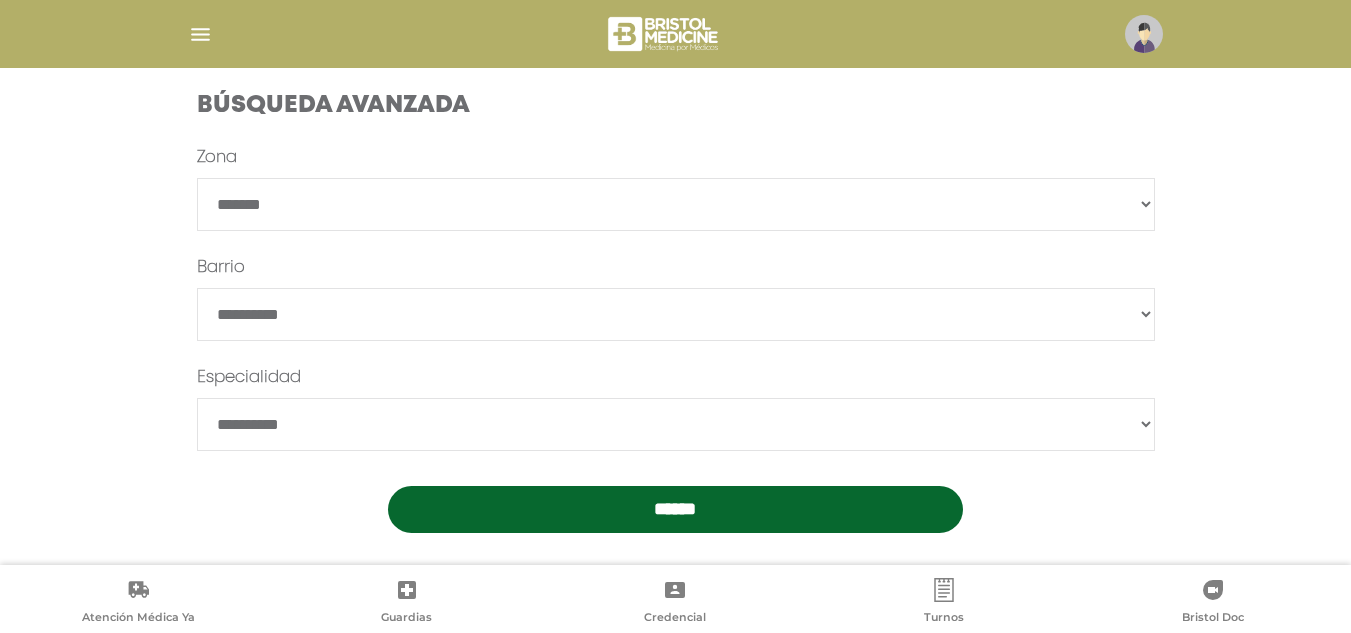 click on "**********" at bounding box center [676, 204] 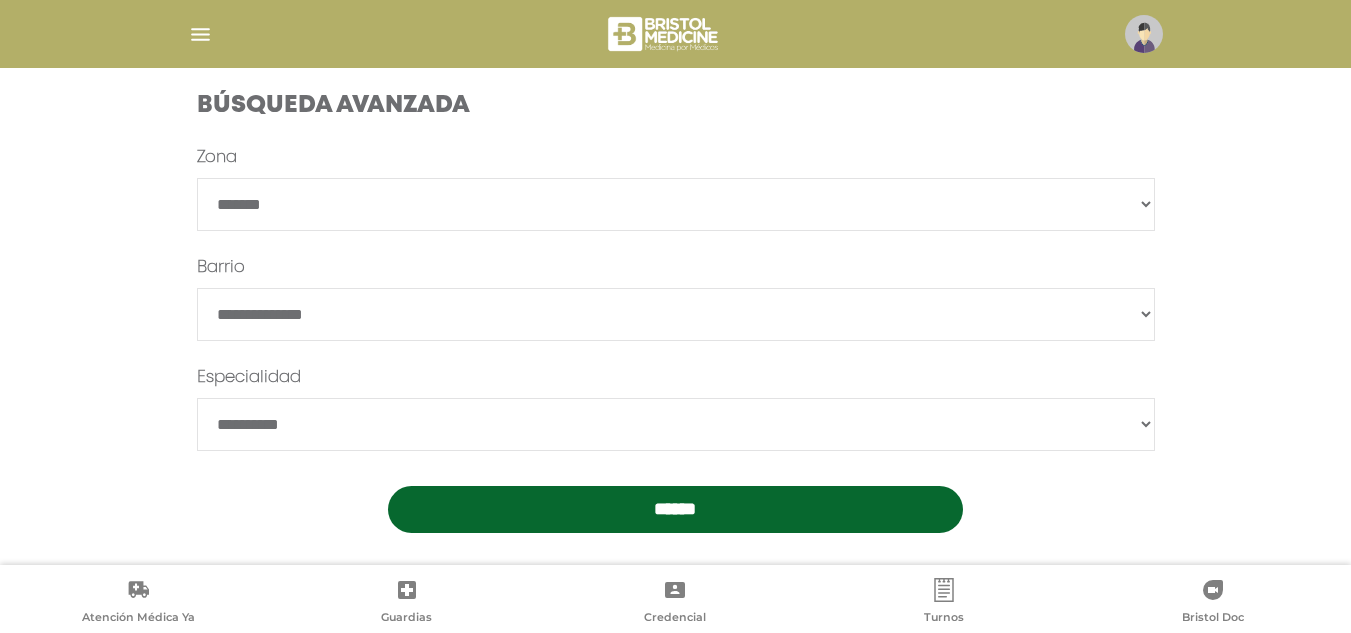 click on "**********" at bounding box center [676, 339] 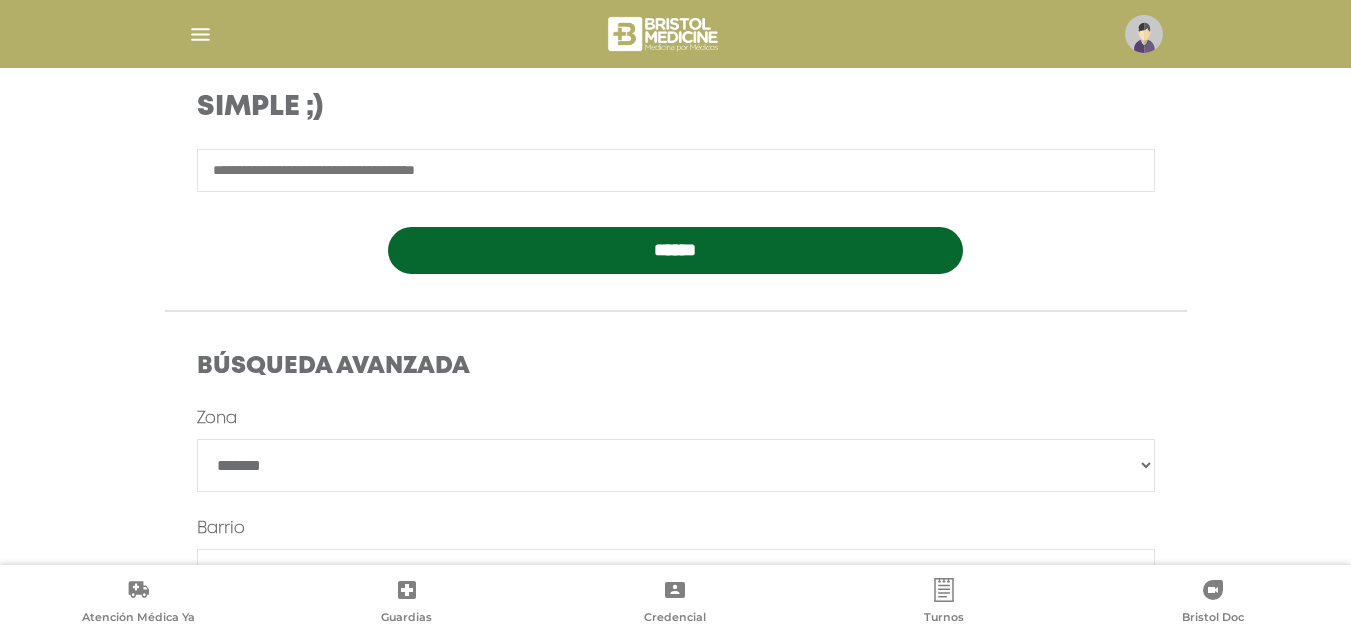 scroll, scrollTop: 500, scrollLeft: 0, axis: vertical 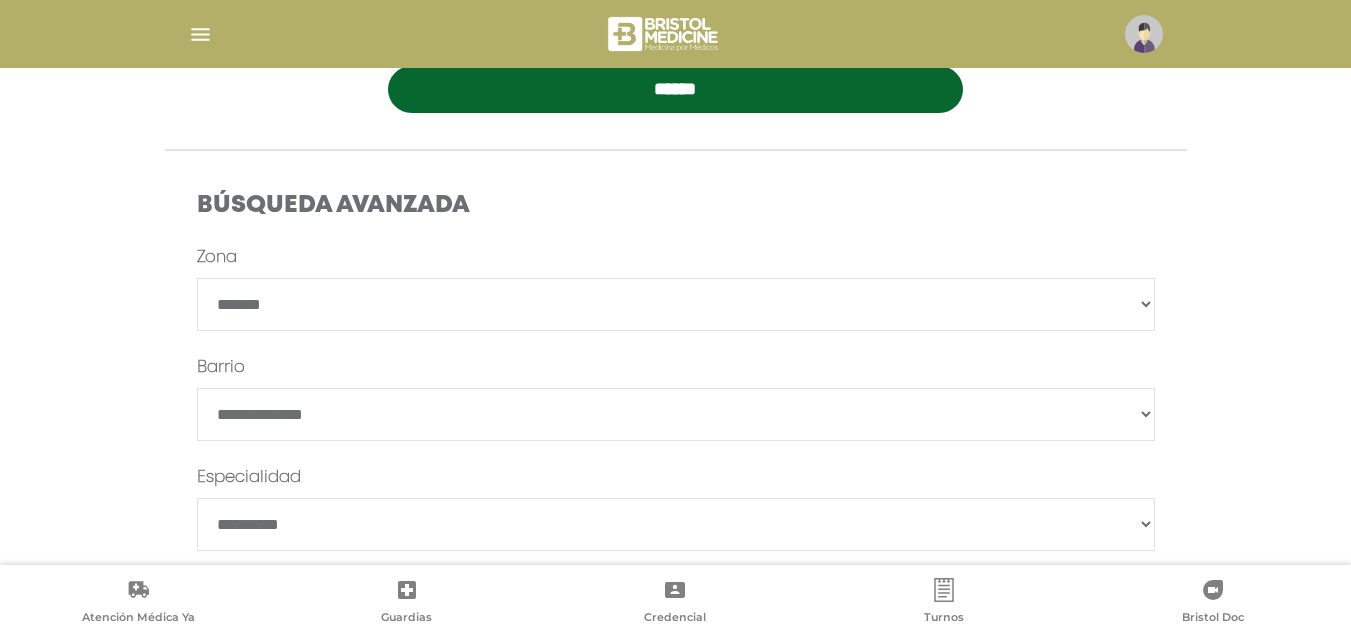 click on "*******" at bounding box center [676, 414] 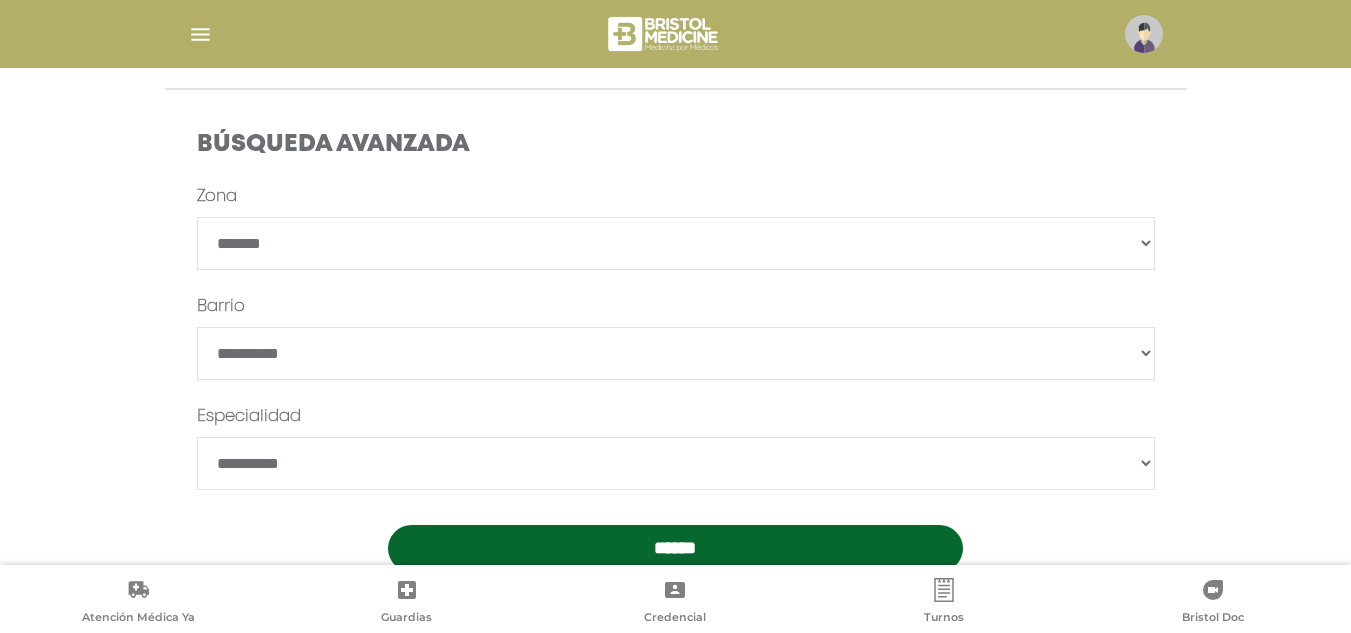 scroll, scrollTop: 618, scrollLeft: 0, axis: vertical 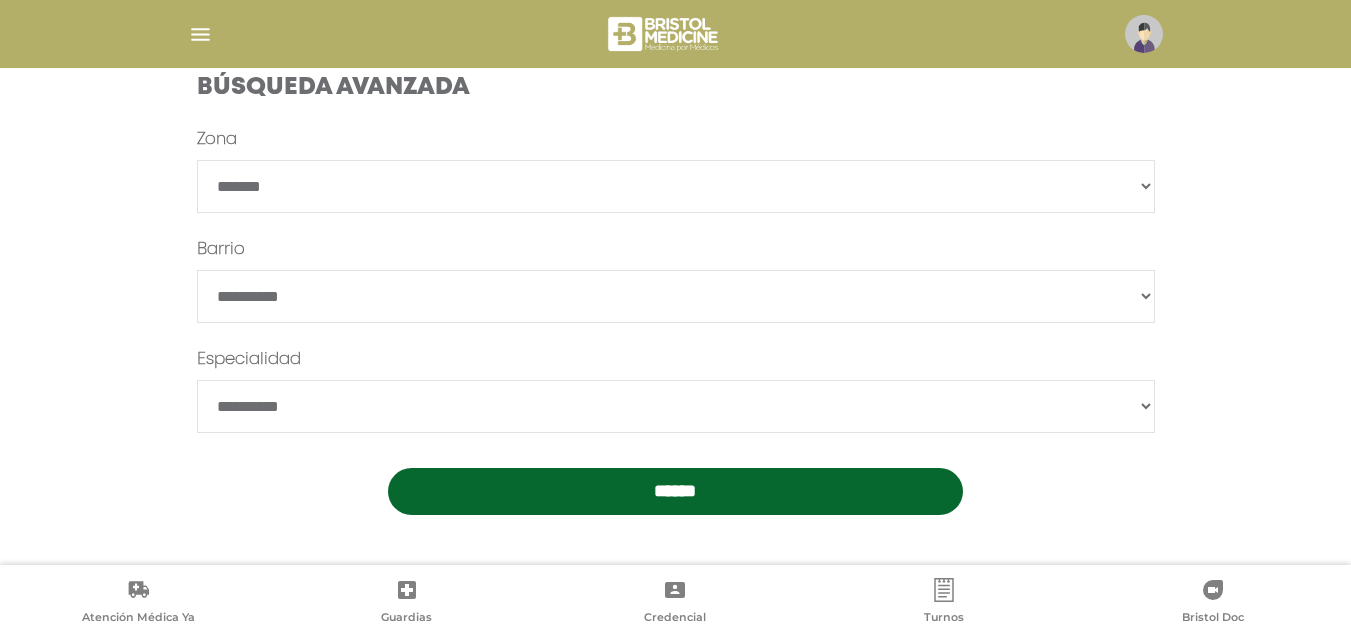 click on "**********" at bounding box center (676, 406) 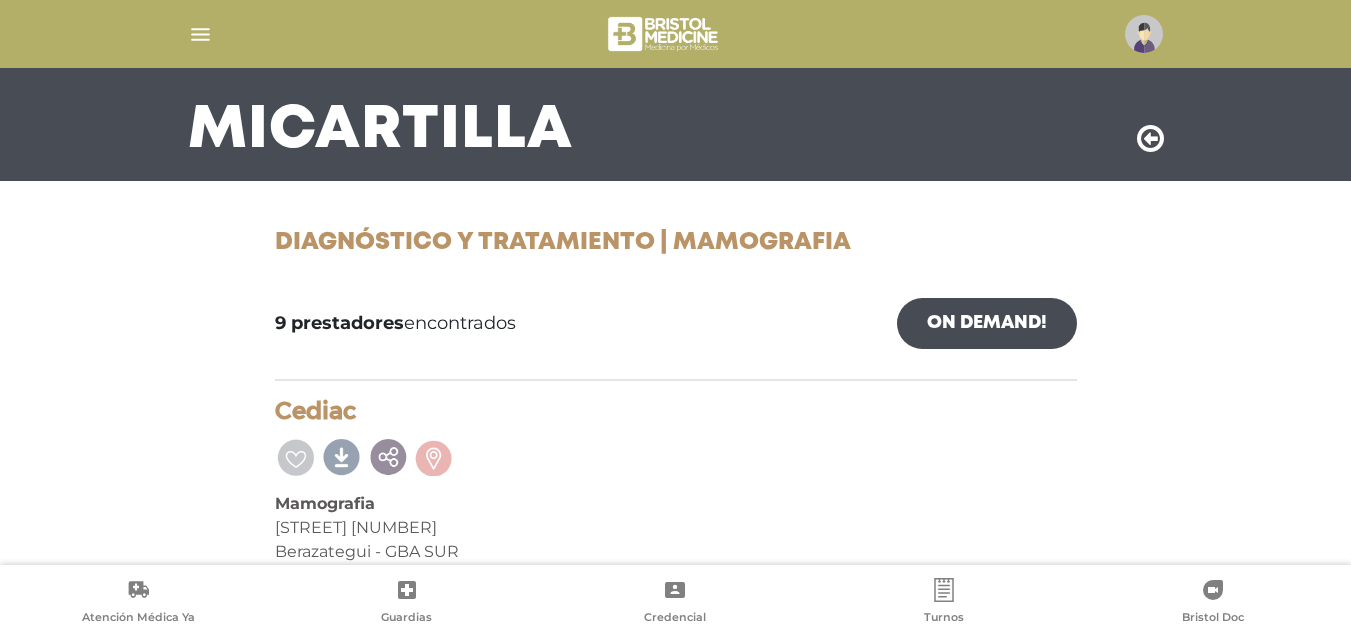 scroll, scrollTop: 300, scrollLeft: 0, axis: vertical 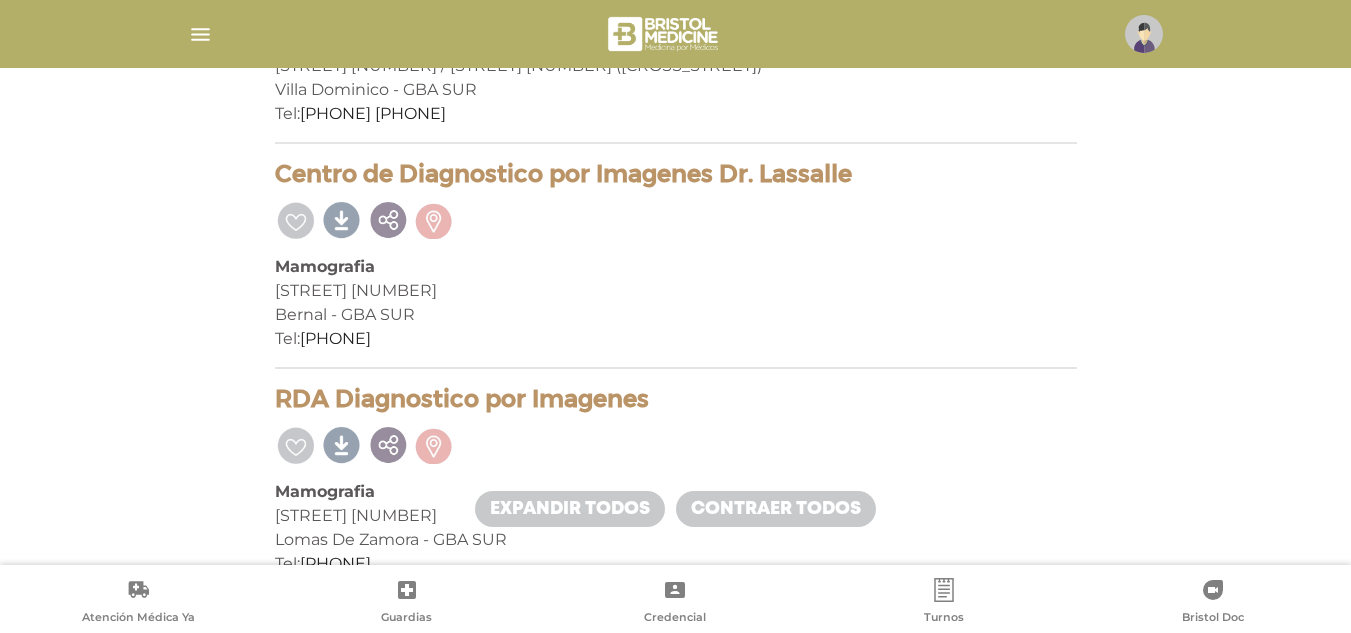 drag, startPoint x: 584, startPoint y: 158, endPoint x: 945, endPoint y: 181, distance: 361.73193 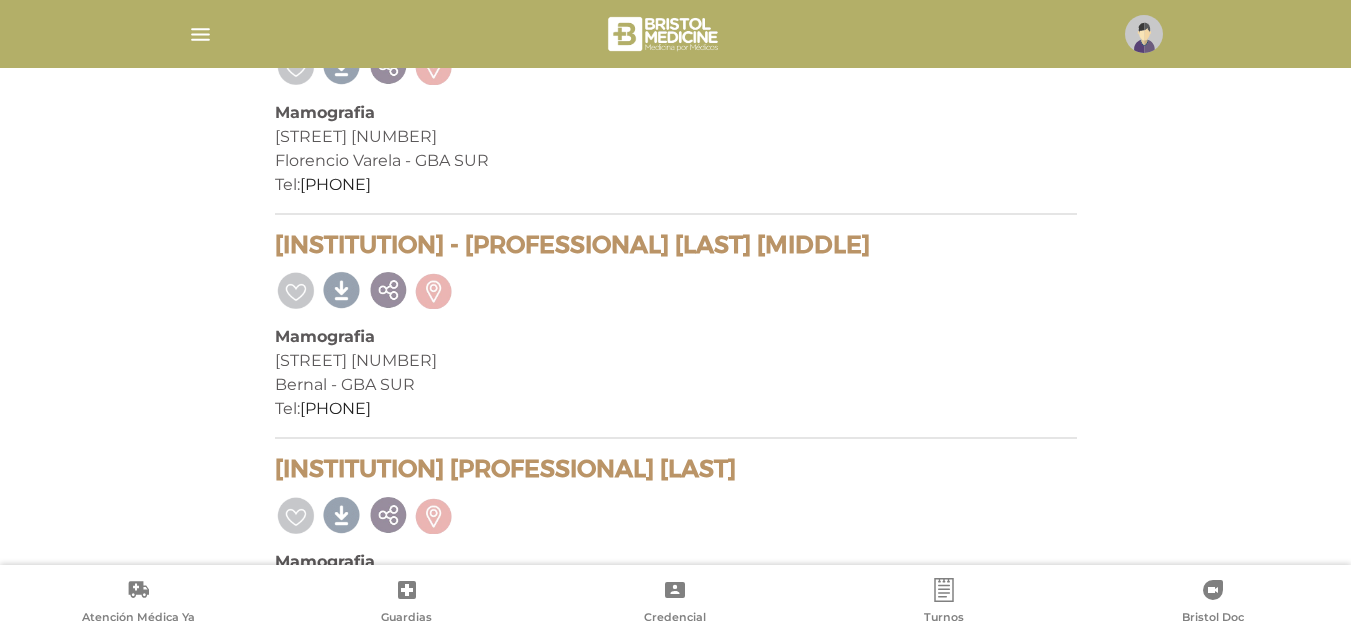 scroll, scrollTop: 1637, scrollLeft: 0, axis: vertical 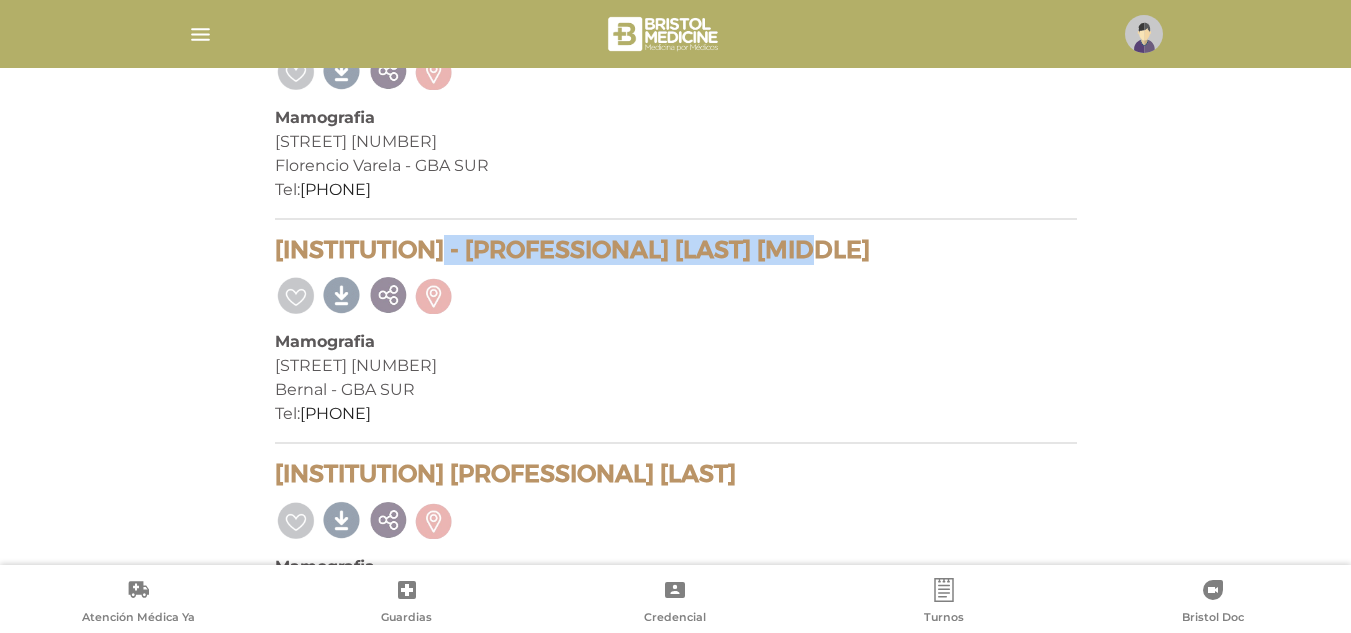 drag, startPoint x: 557, startPoint y: 262, endPoint x: 664, endPoint y: 251, distance: 107.563934 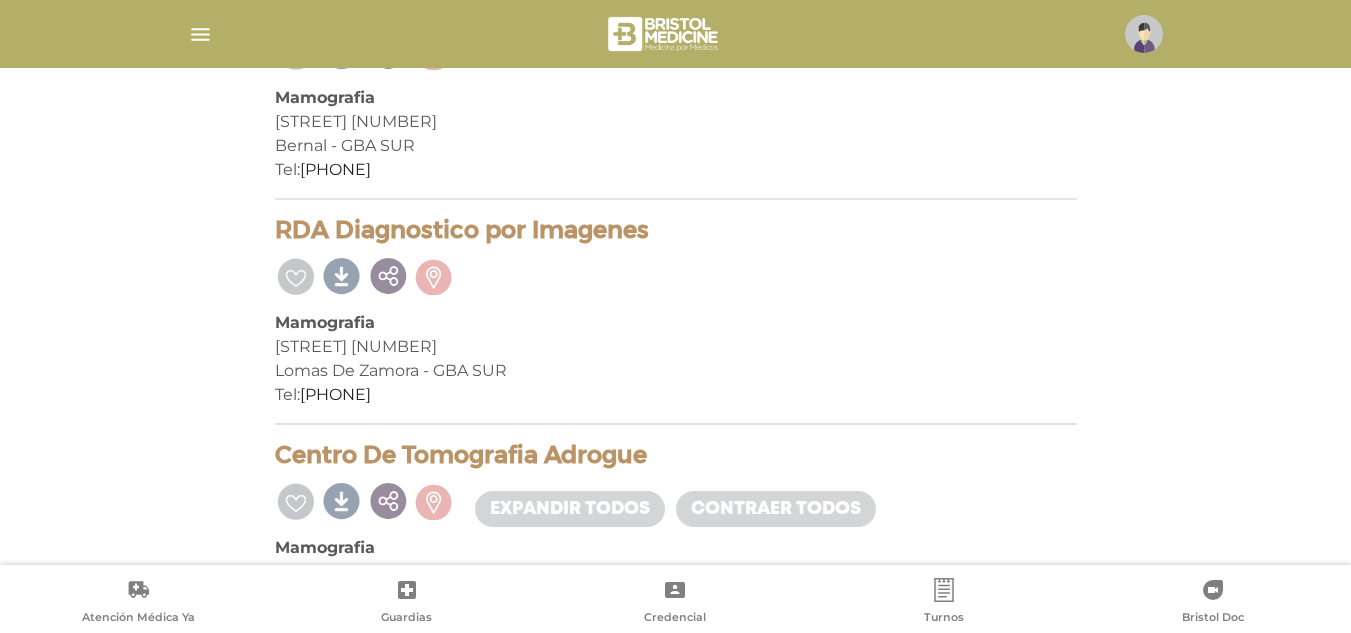 scroll, scrollTop: 882, scrollLeft: 0, axis: vertical 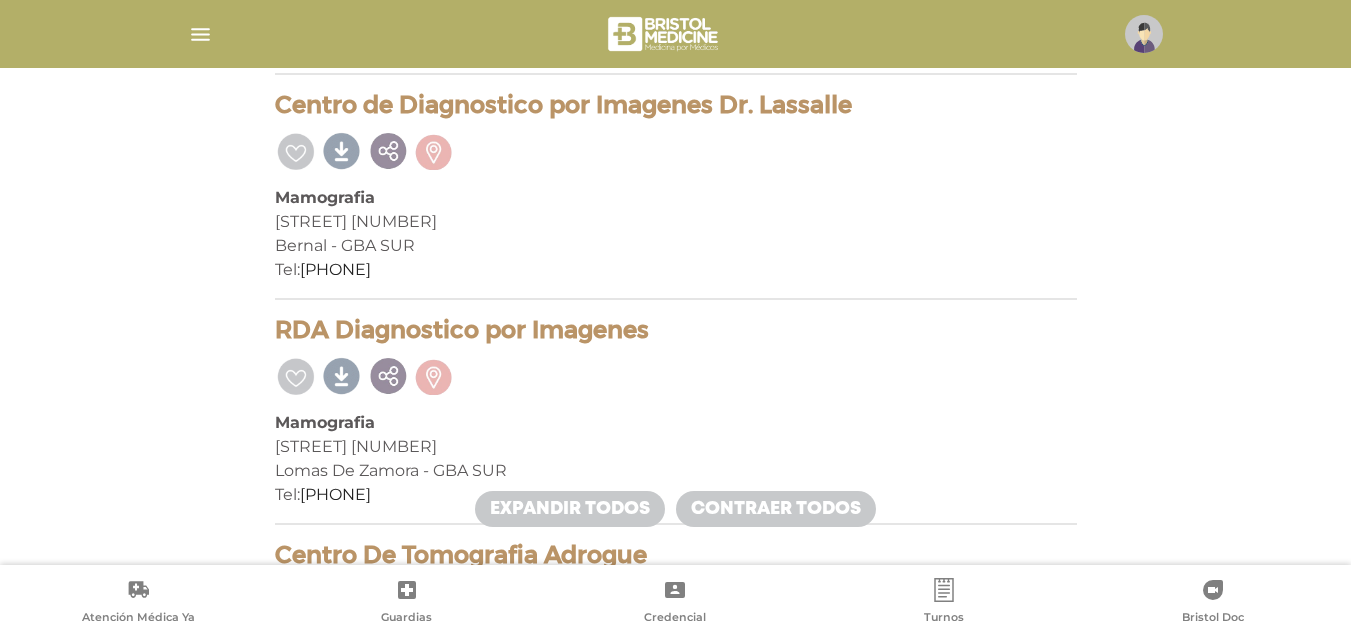 click on "RDA Diagnostico por Imagenes" at bounding box center (676, 330) 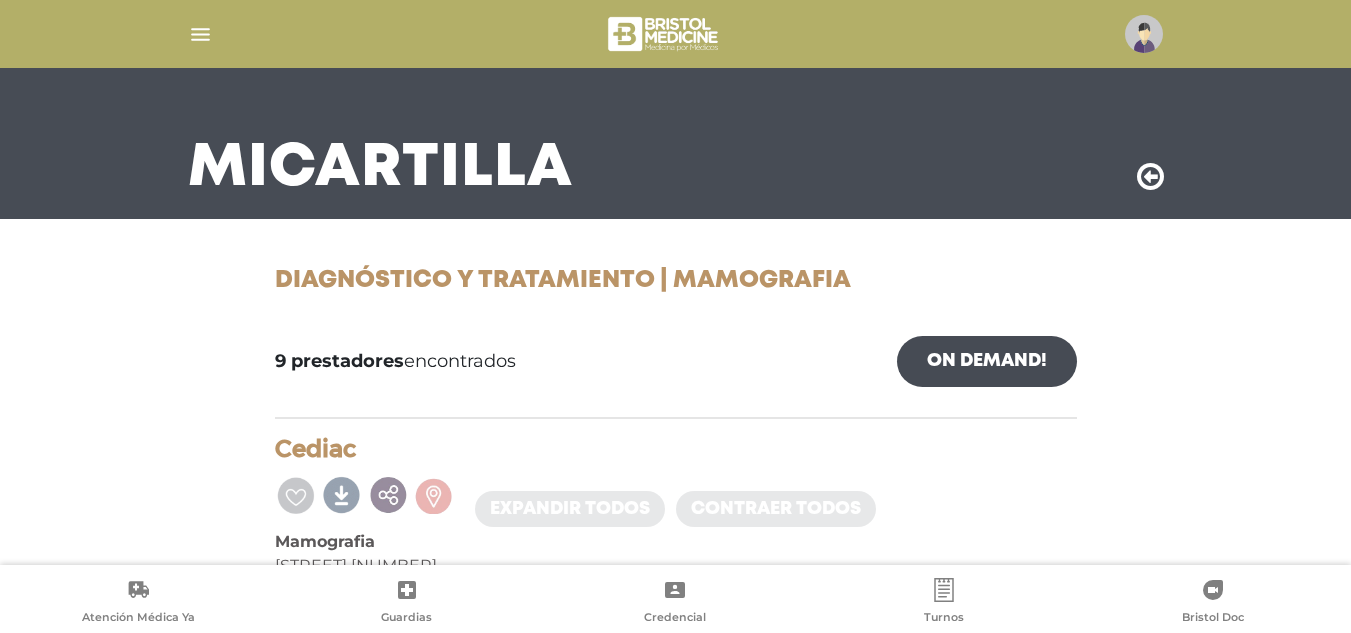 scroll, scrollTop: 0, scrollLeft: 0, axis: both 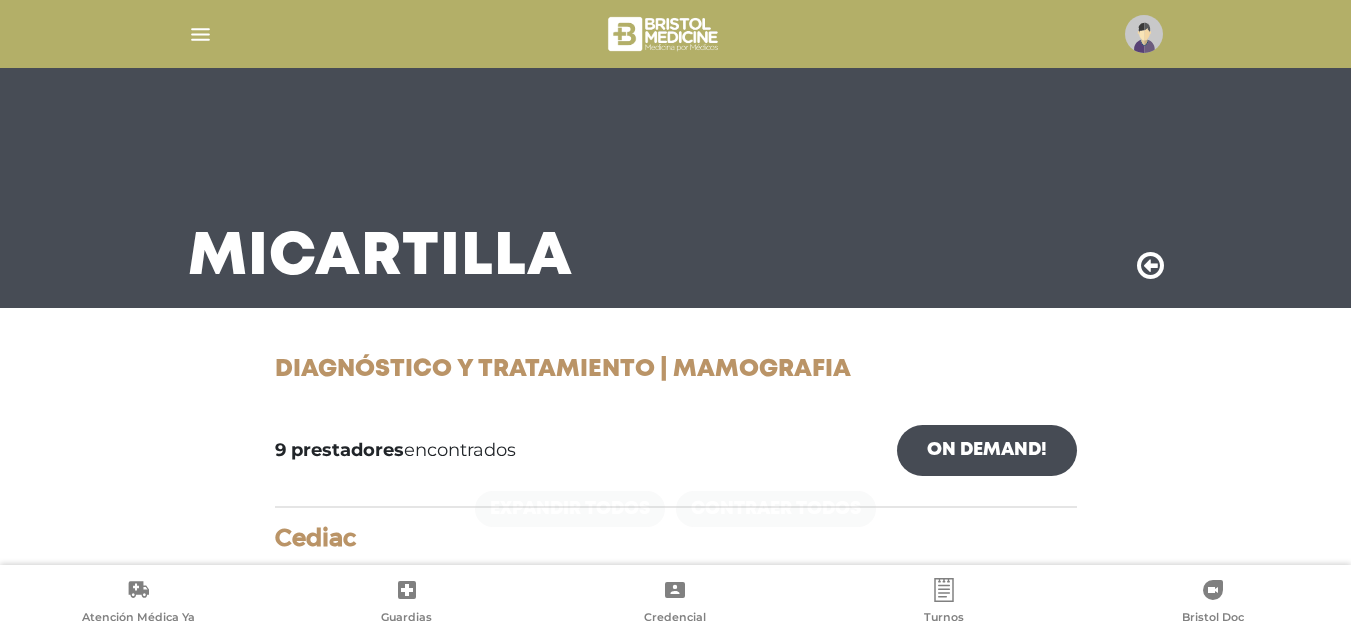 click at bounding box center [1150, 266] 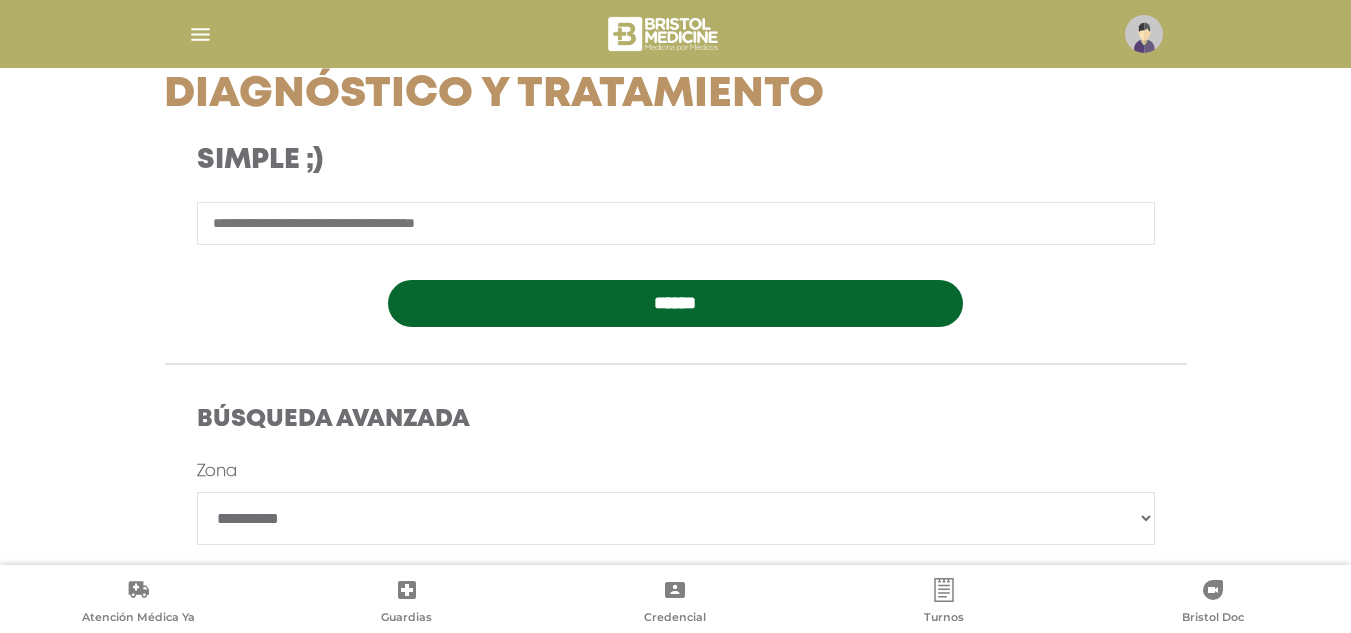 scroll, scrollTop: 500, scrollLeft: 0, axis: vertical 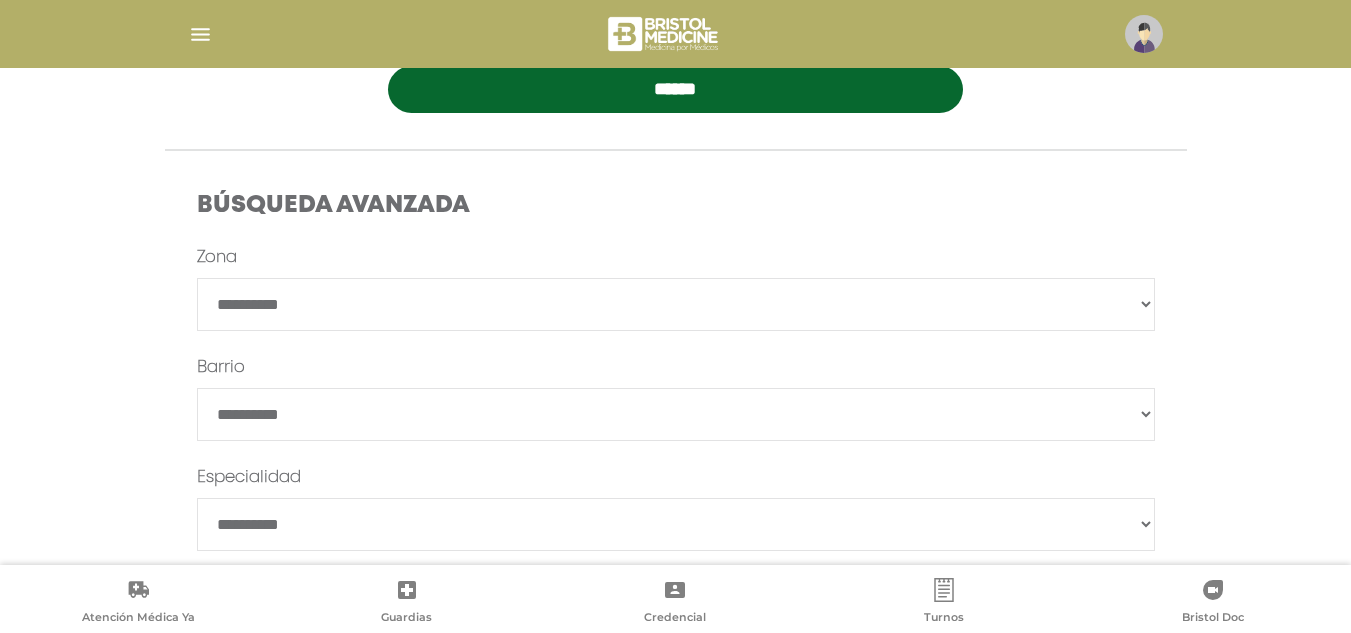 click on "**********" at bounding box center [676, 304] 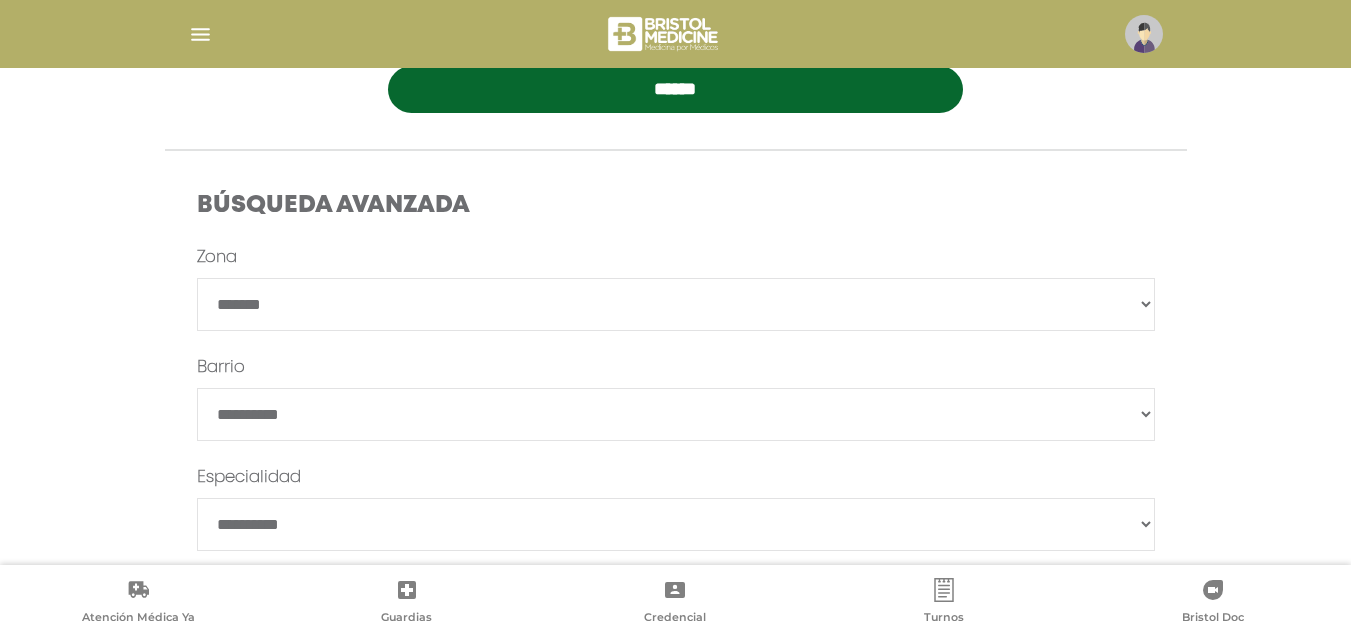click on "**********" at bounding box center [676, 304] 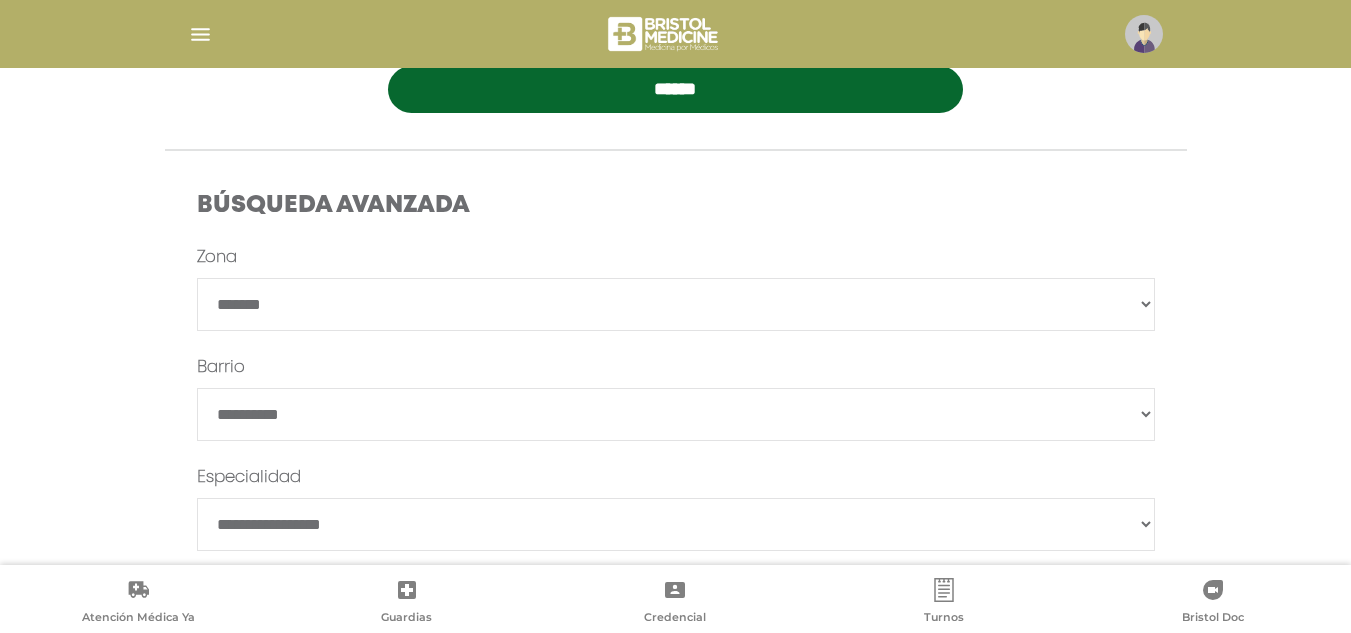 click on "**********" at bounding box center [676, 524] 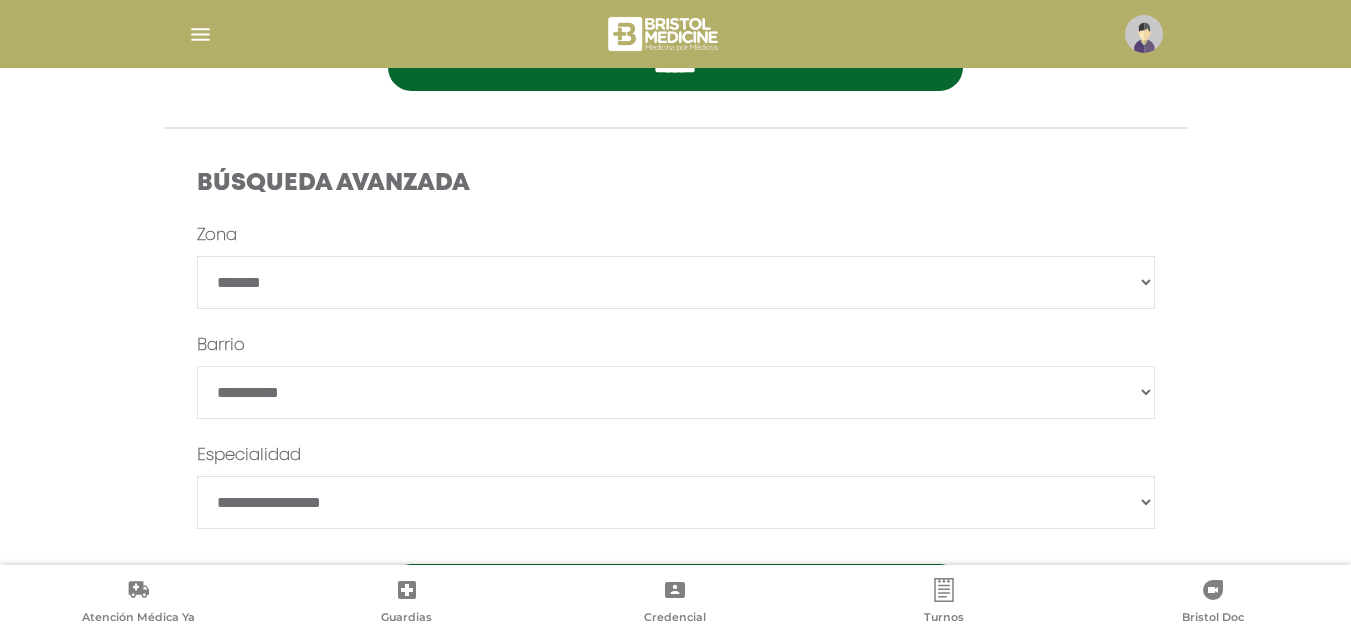 scroll, scrollTop: 618, scrollLeft: 0, axis: vertical 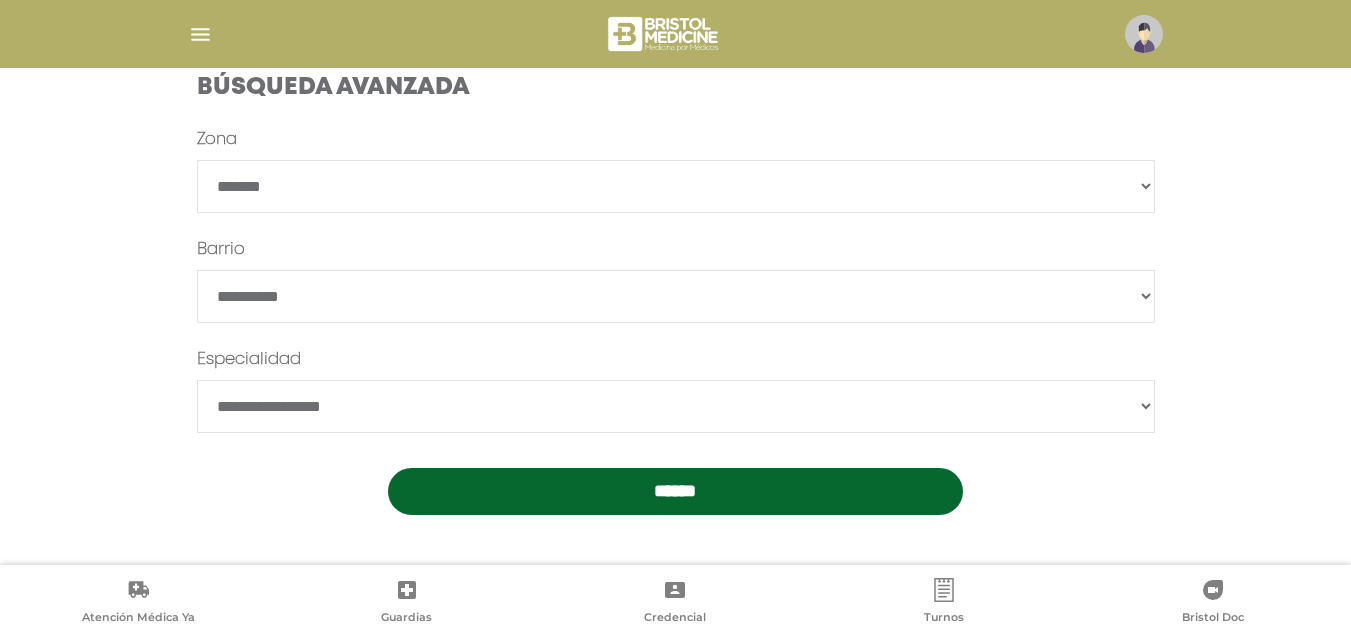 click on "******" at bounding box center (675, 491) 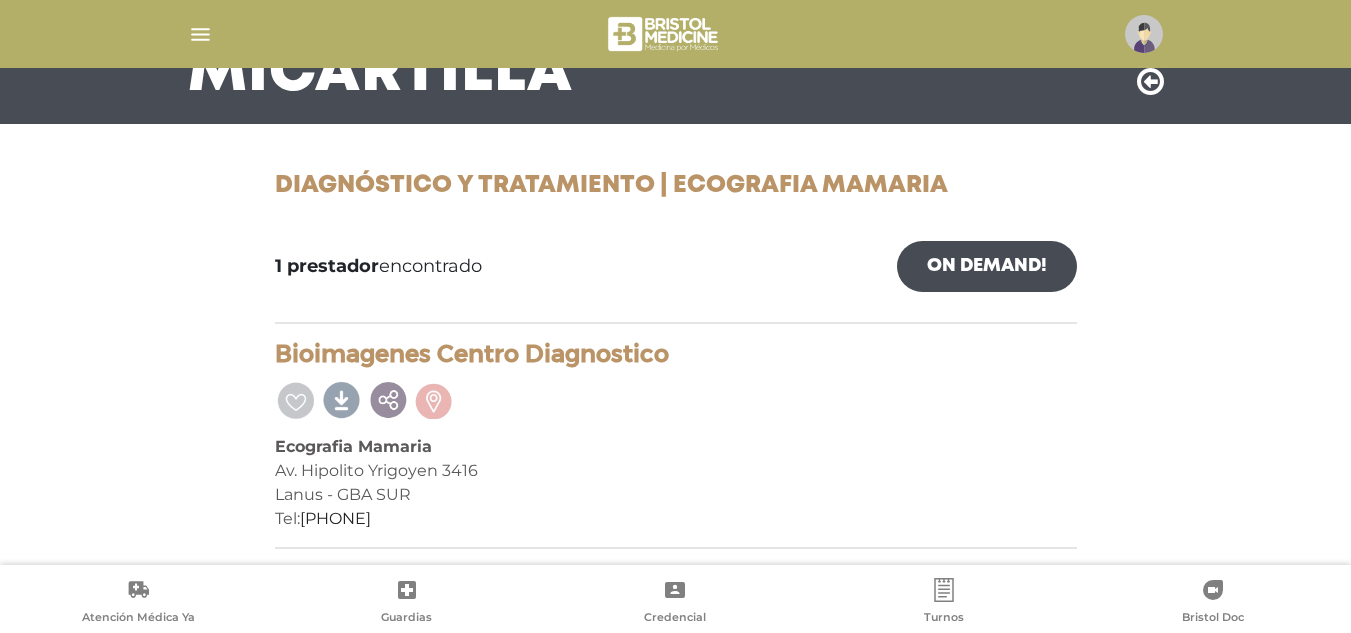 scroll, scrollTop: 0, scrollLeft: 0, axis: both 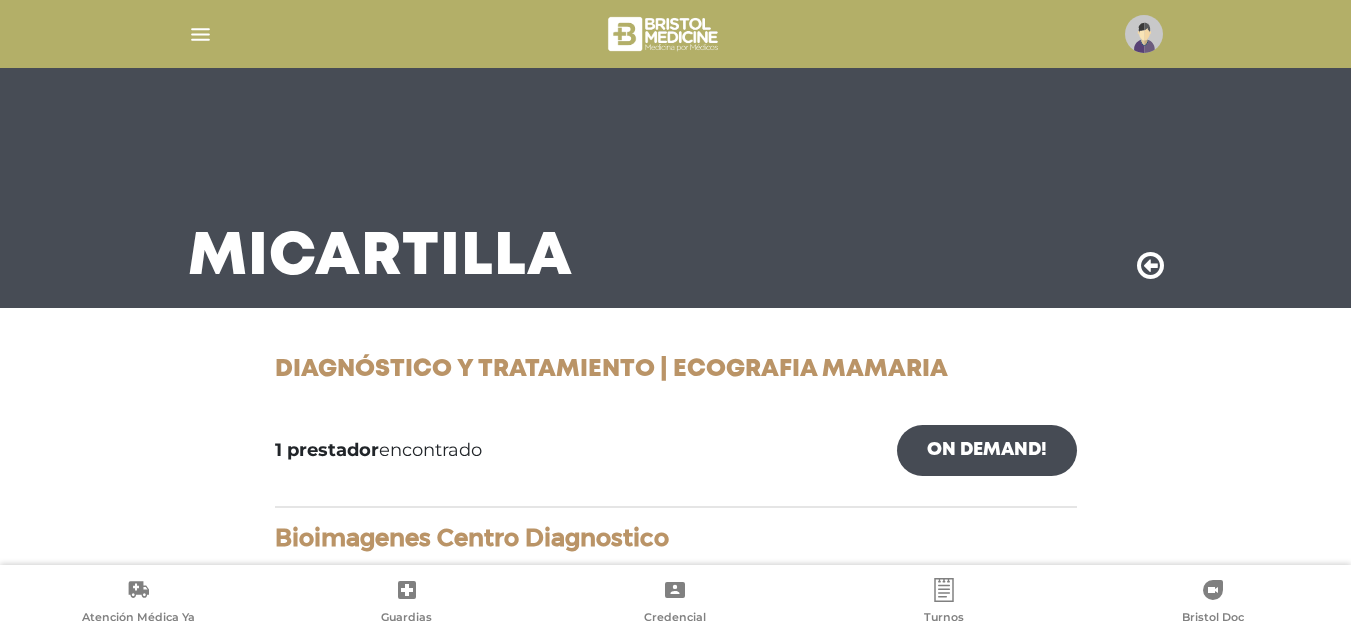 click at bounding box center (1150, 266) 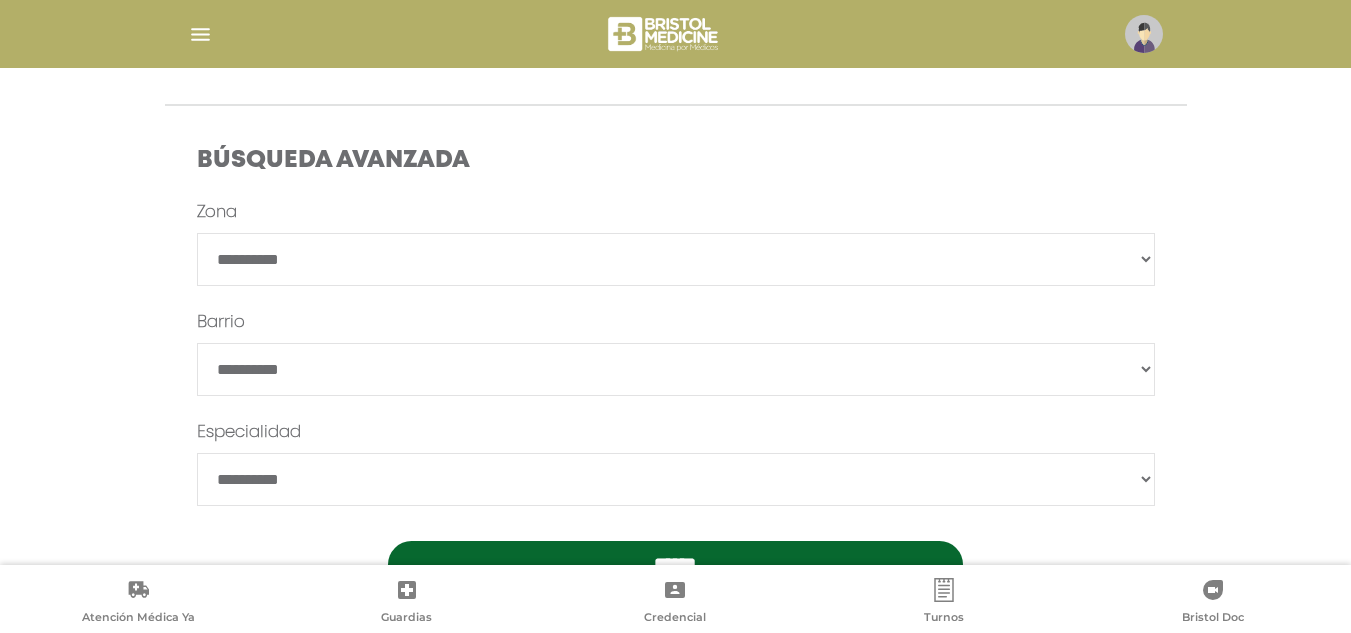 scroll, scrollTop: 618, scrollLeft: 0, axis: vertical 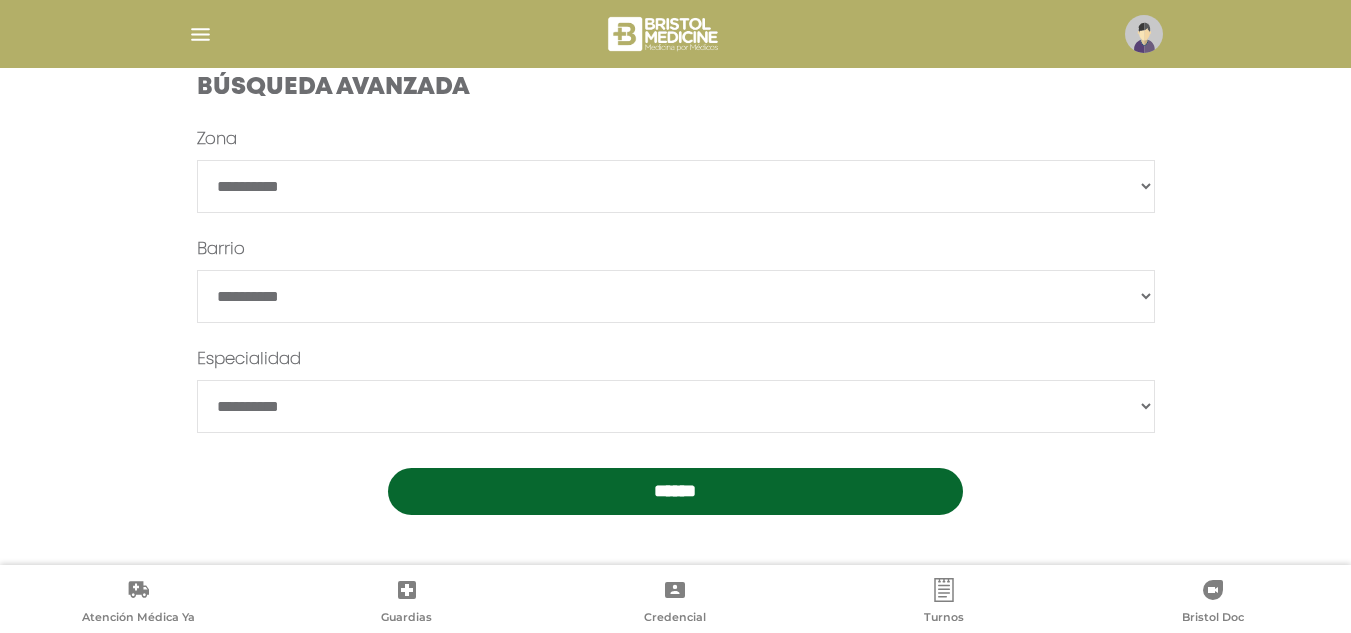 click on "**********" at bounding box center [676, 186] 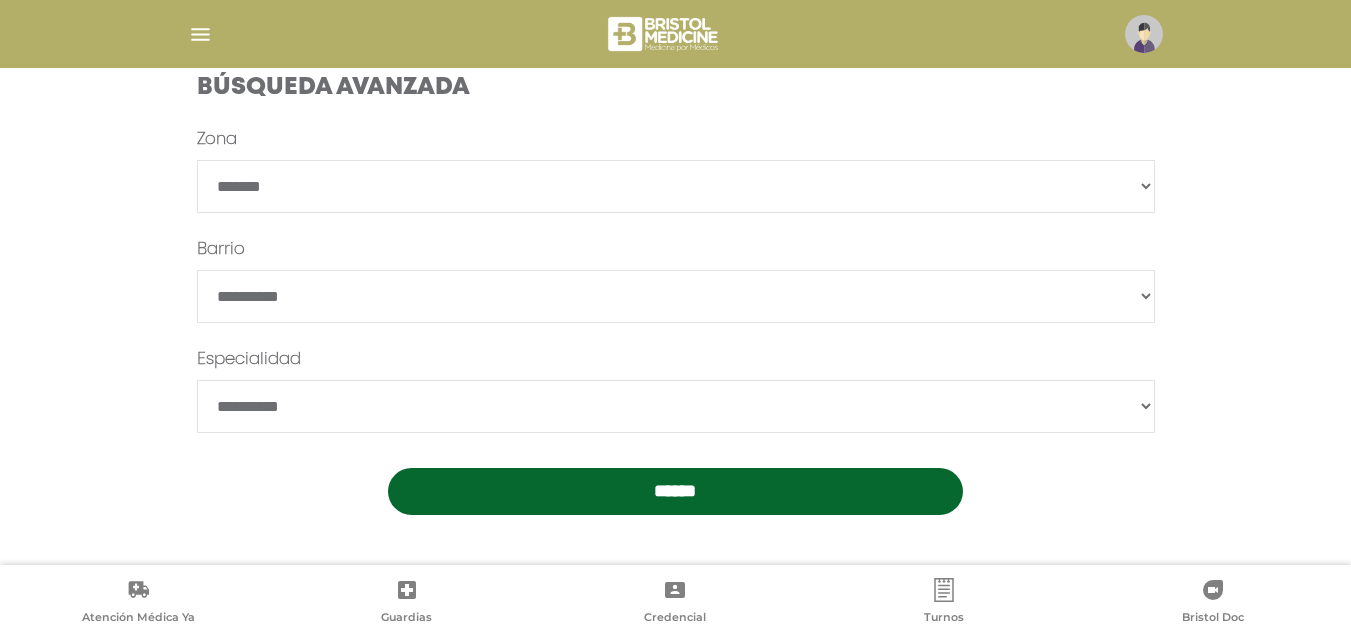 click on "**********" at bounding box center [676, 186] 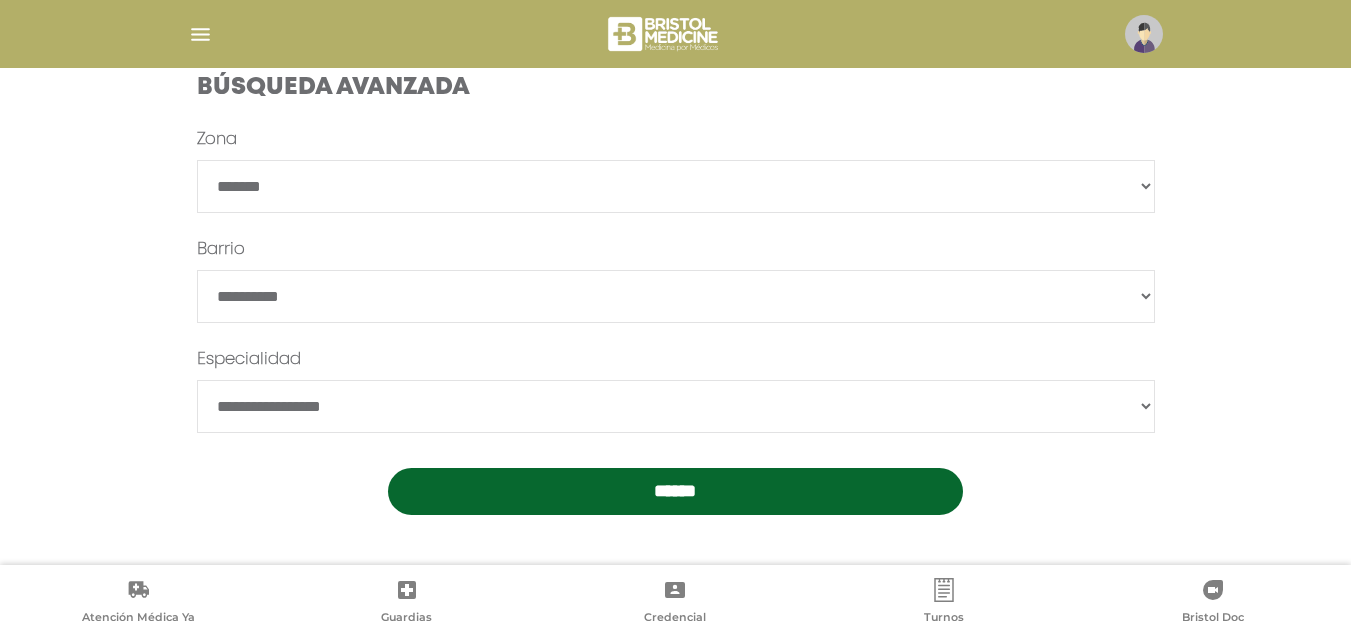 click on "**********" at bounding box center (676, 406) 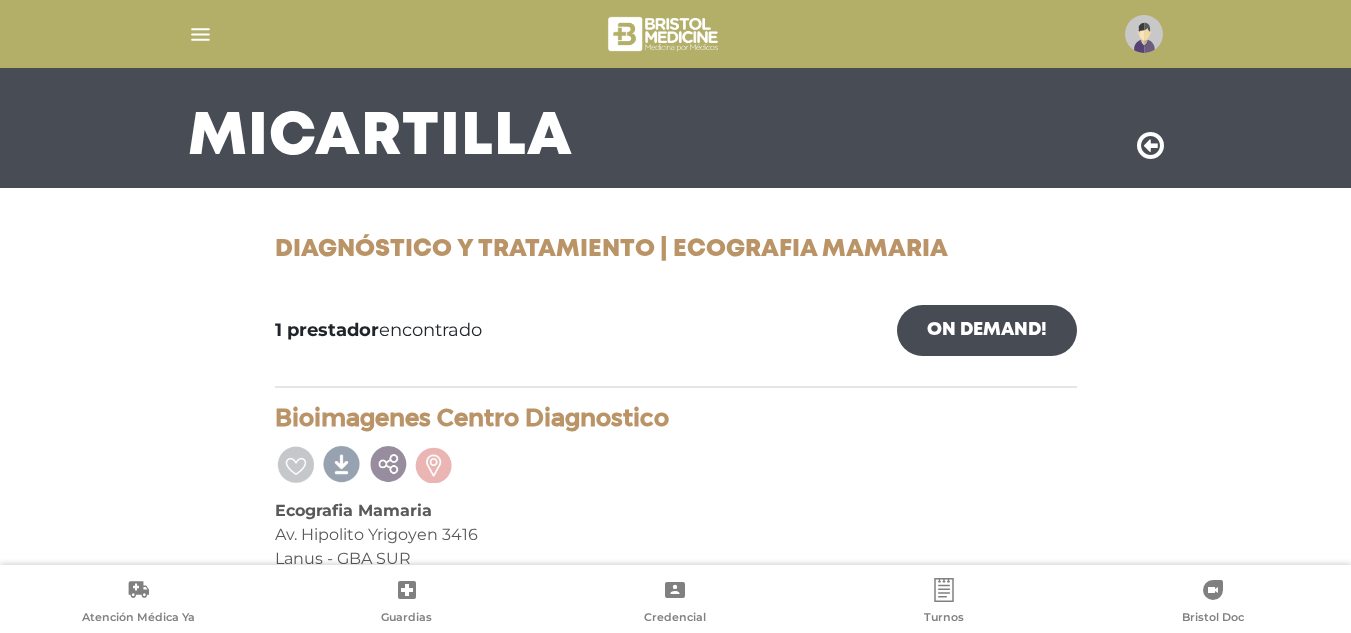 scroll, scrollTop: 184, scrollLeft: 0, axis: vertical 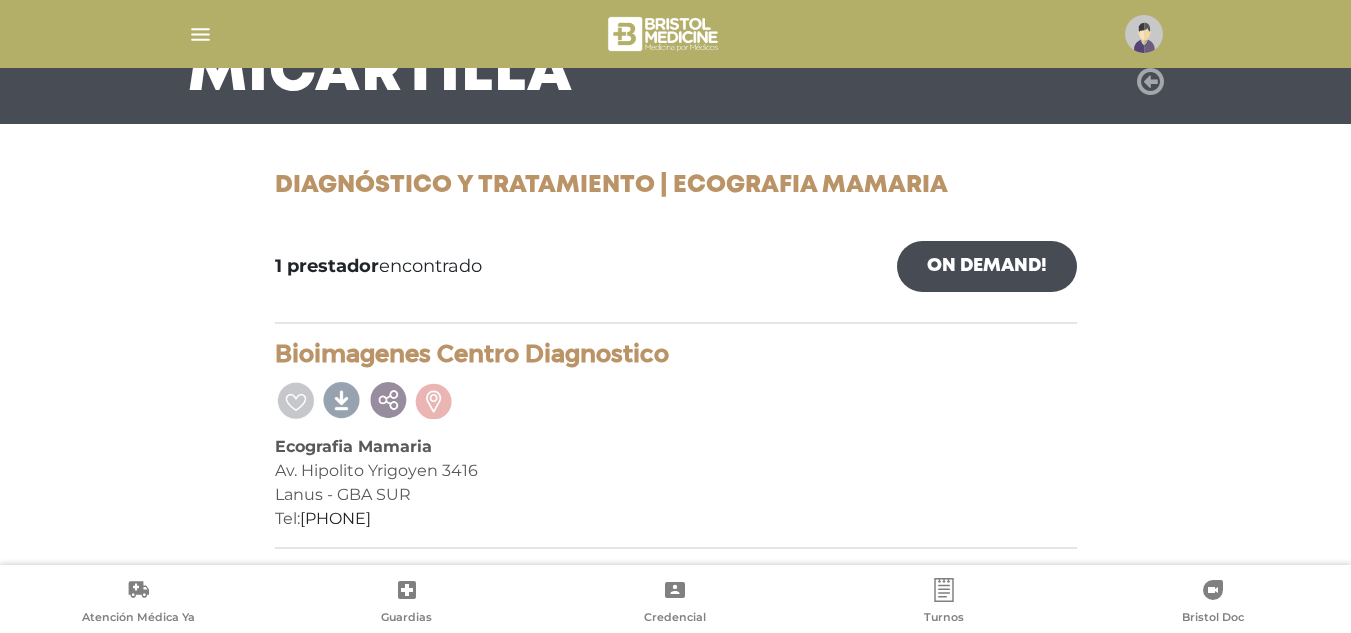 click at bounding box center (1150, 82) 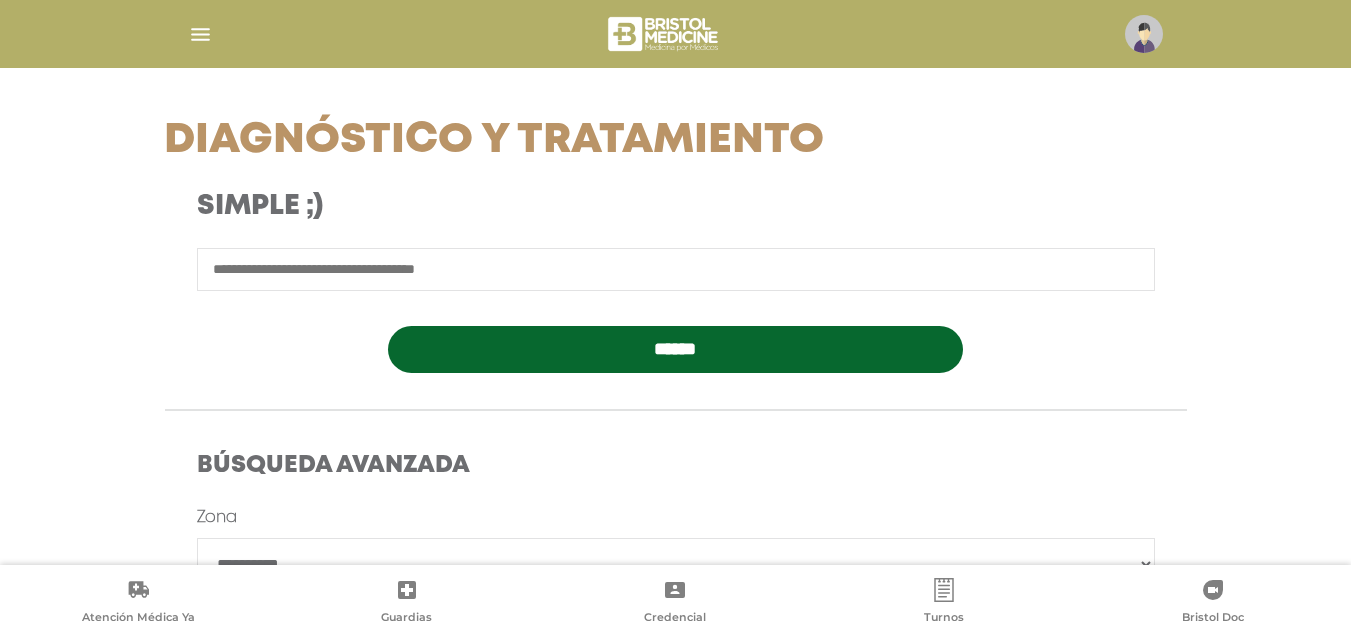scroll, scrollTop: 500, scrollLeft: 0, axis: vertical 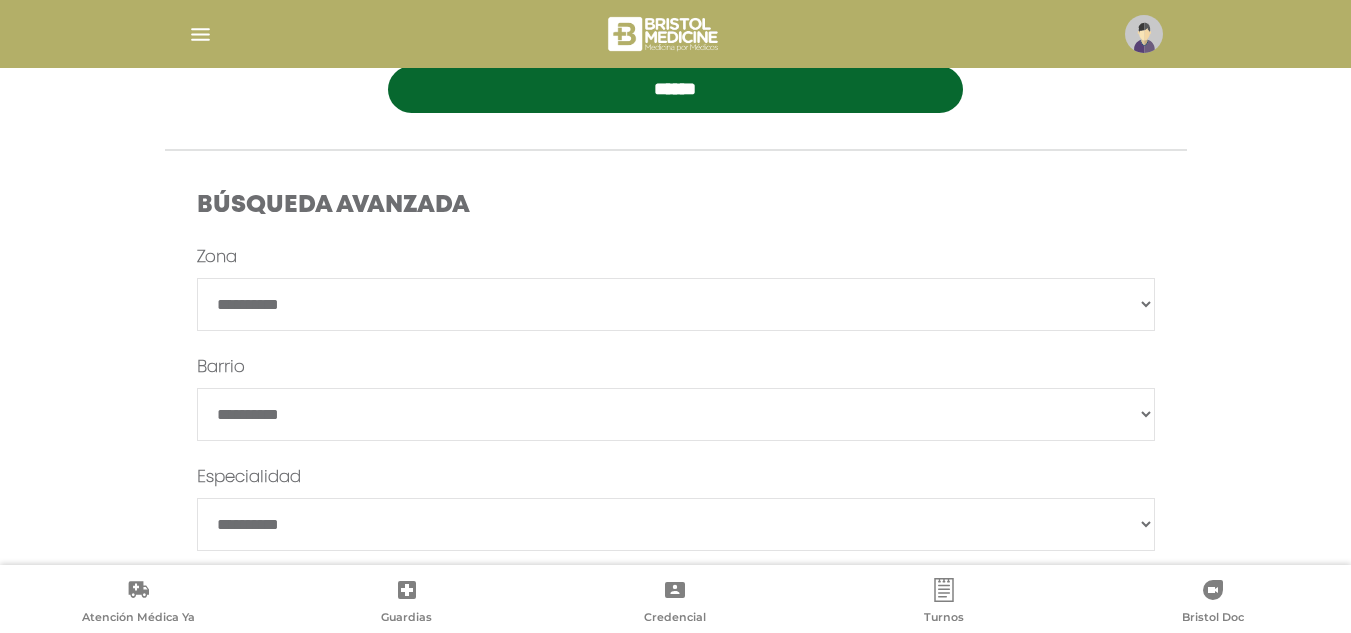 click on "**********" at bounding box center [676, 304] 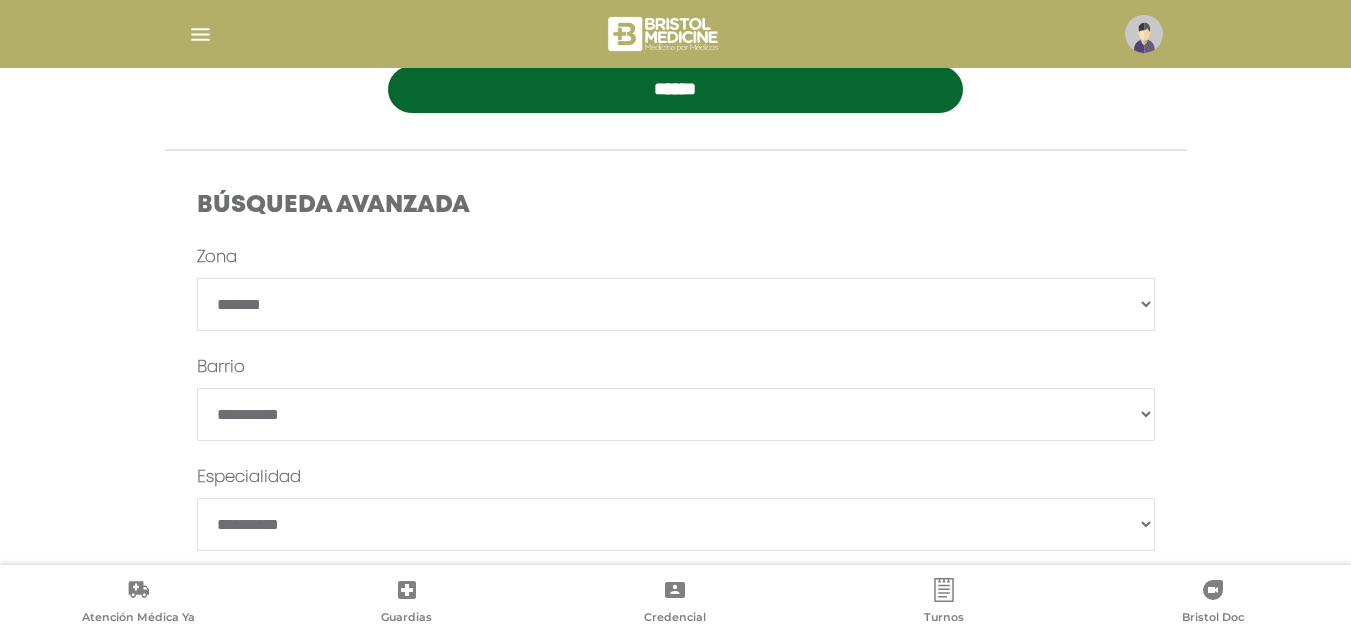 click on "**********" at bounding box center [676, 304] 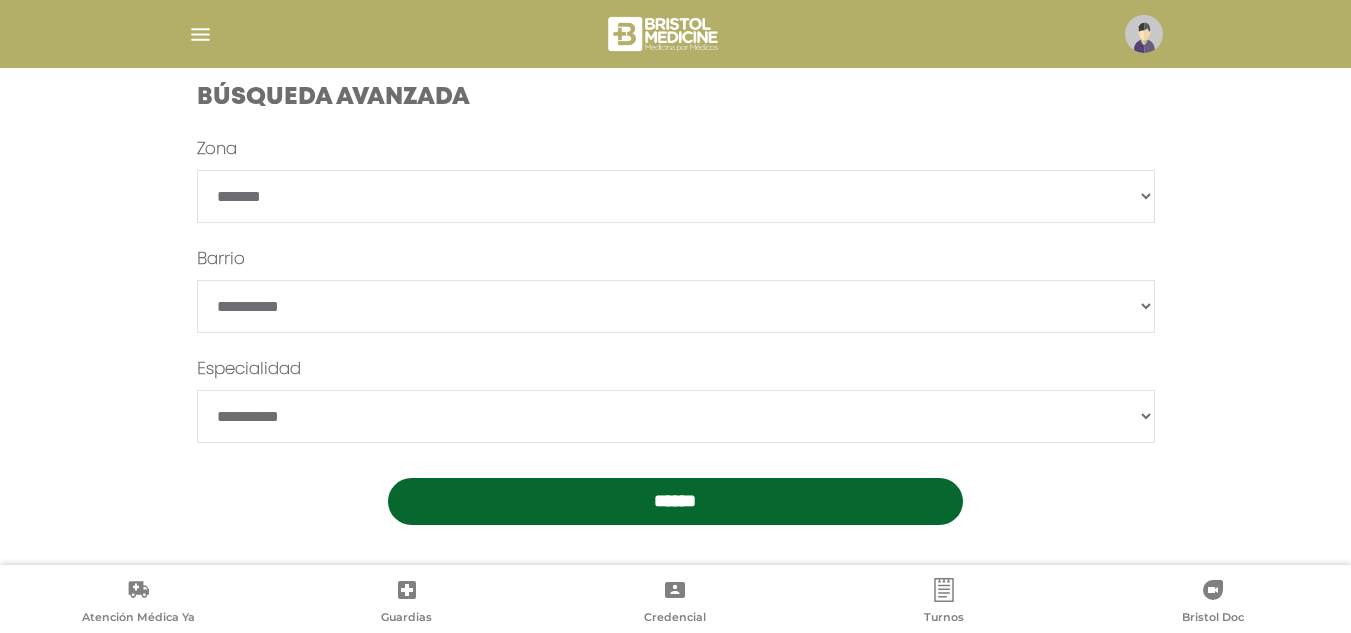 scroll, scrollTop: 618, scrollLeft: 0, axis: vertical 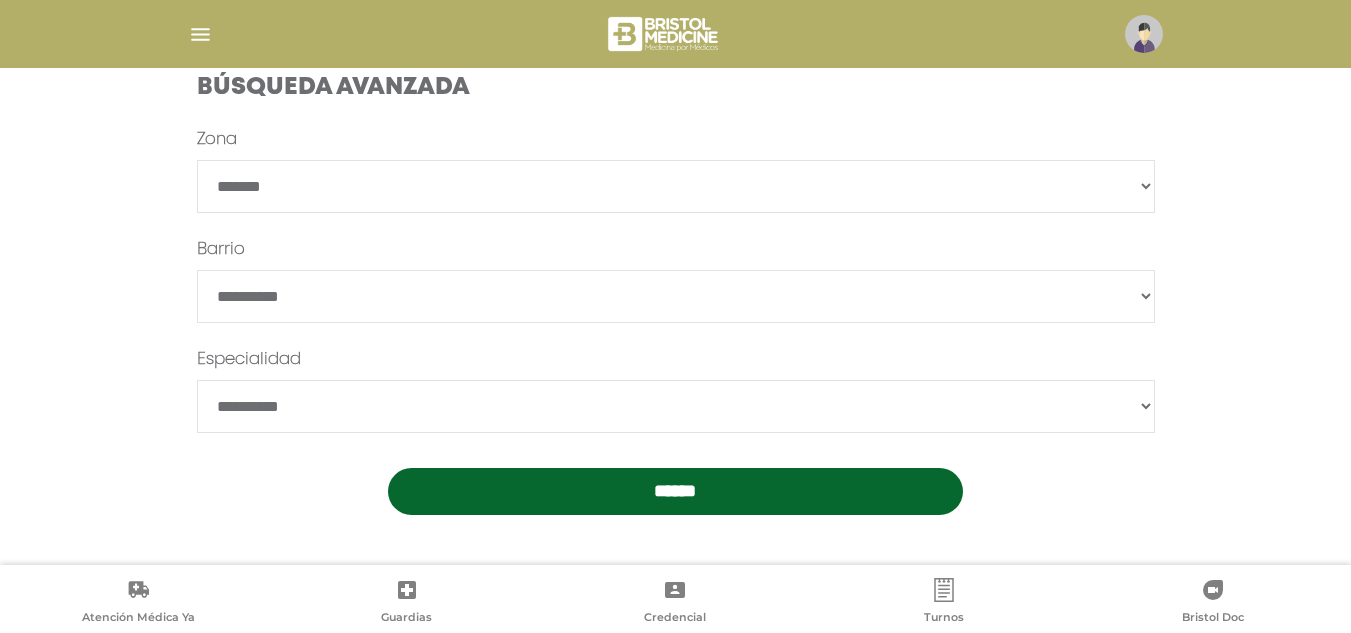 click on "**********" at bounding box center (676, 406) 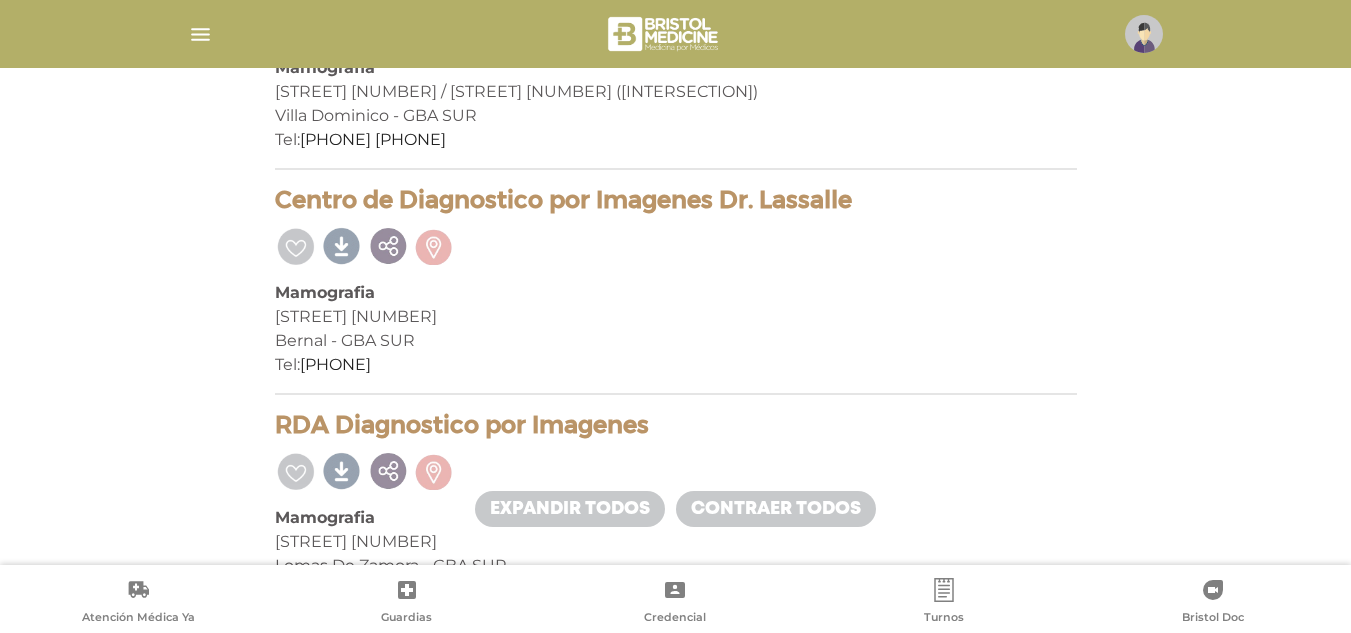 scroll, scrollTop: 900, scrollLeft: 0, axis: vertical 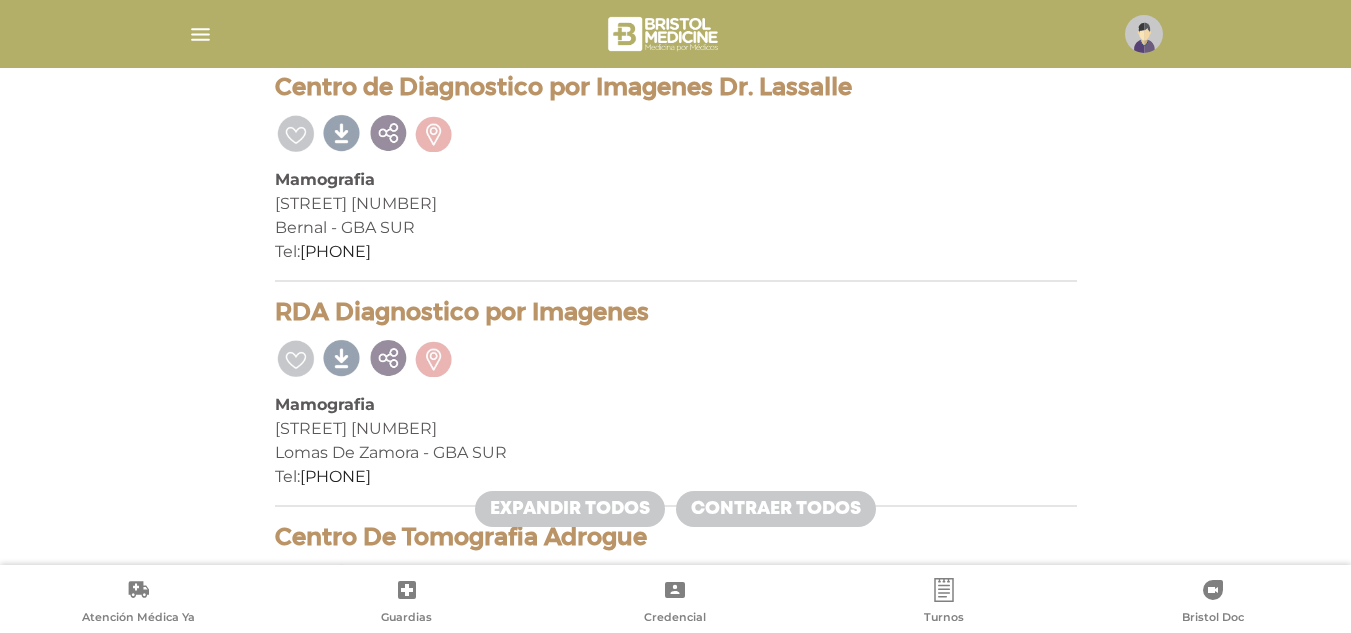 drag, startPoint x: 273, startPoint y: 86, endPoint x: 906, endPoint y: 84, distance: 633.0032 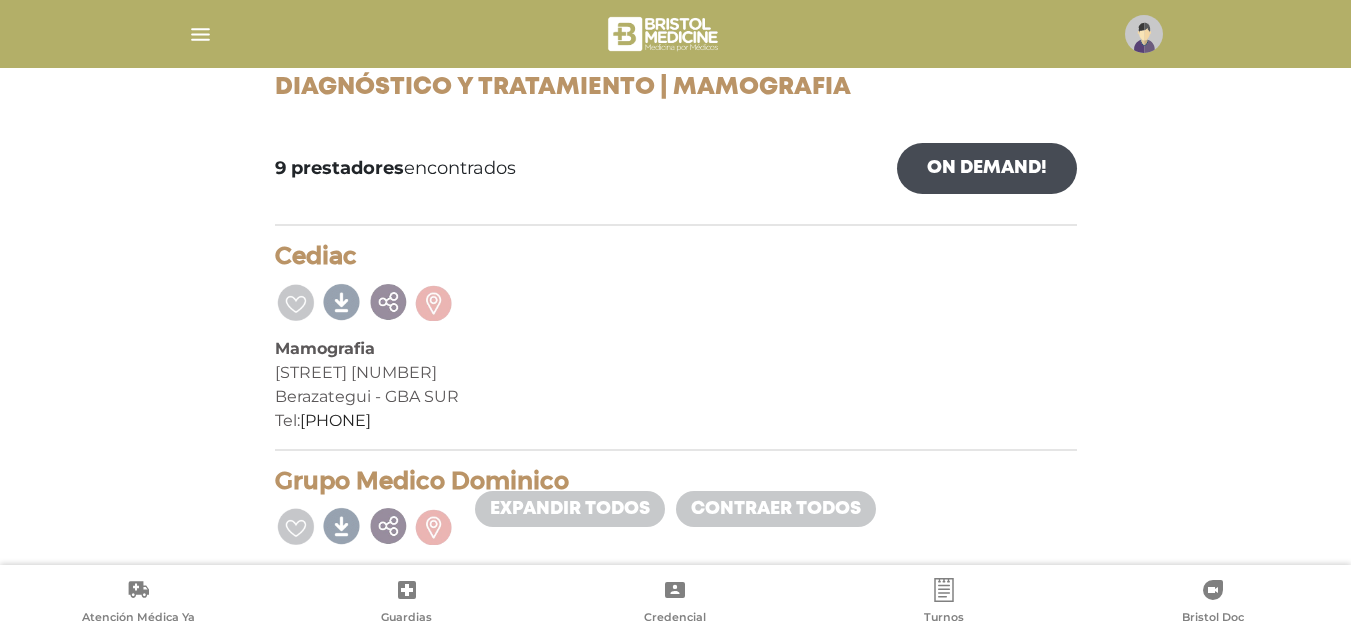 scroll, scrollTop: 0, scrollLeft: 0, axis: both 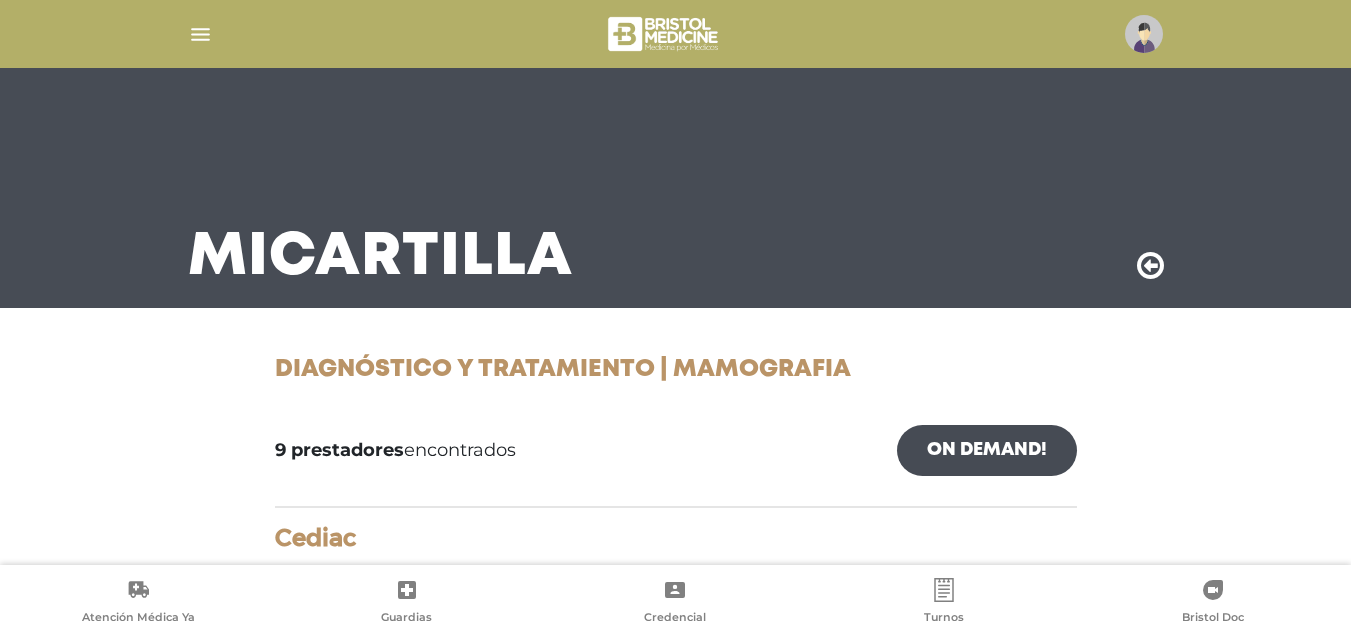 click at bounding box center [1150, 266] 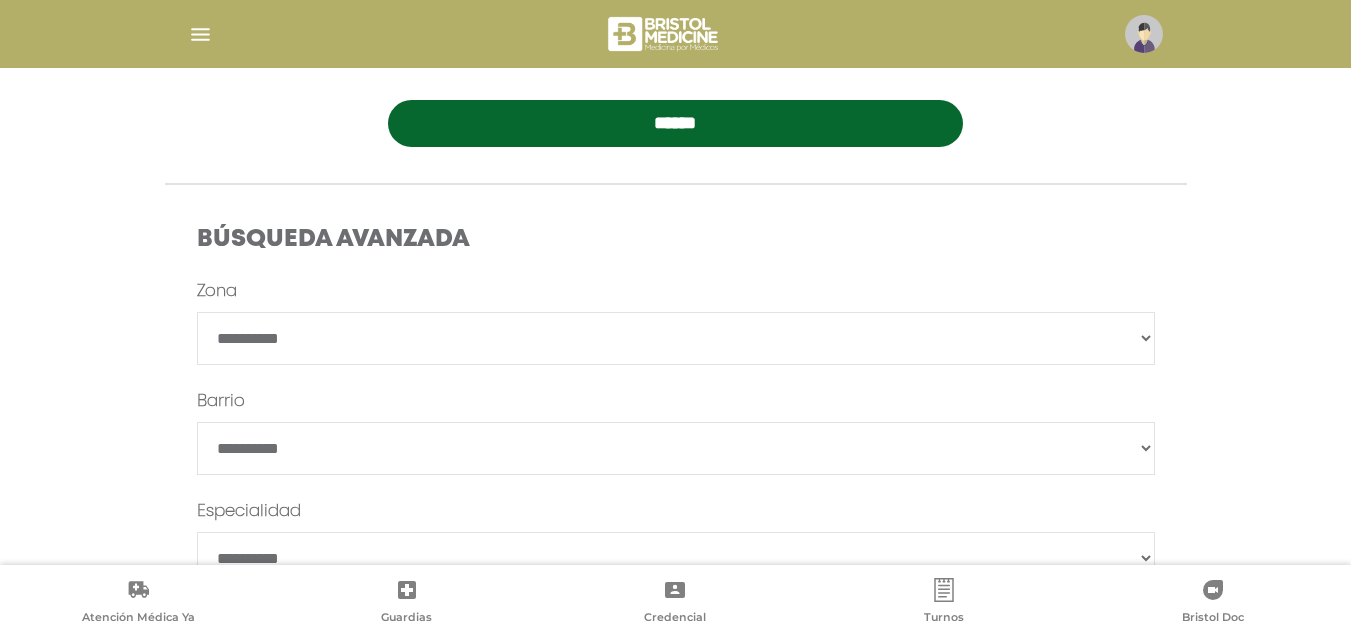 scroll, scrollTop: 600, scrollLeft: 0, axis: vertical 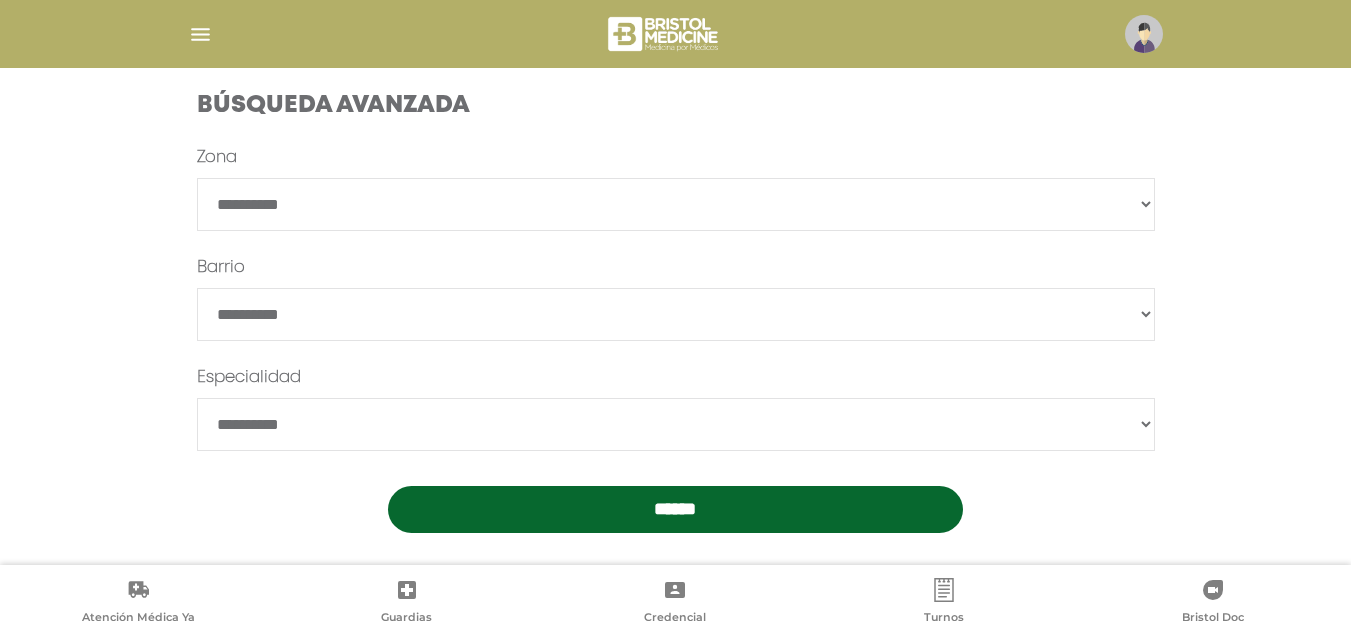 click on "**********" at bounding box center (676, 204) 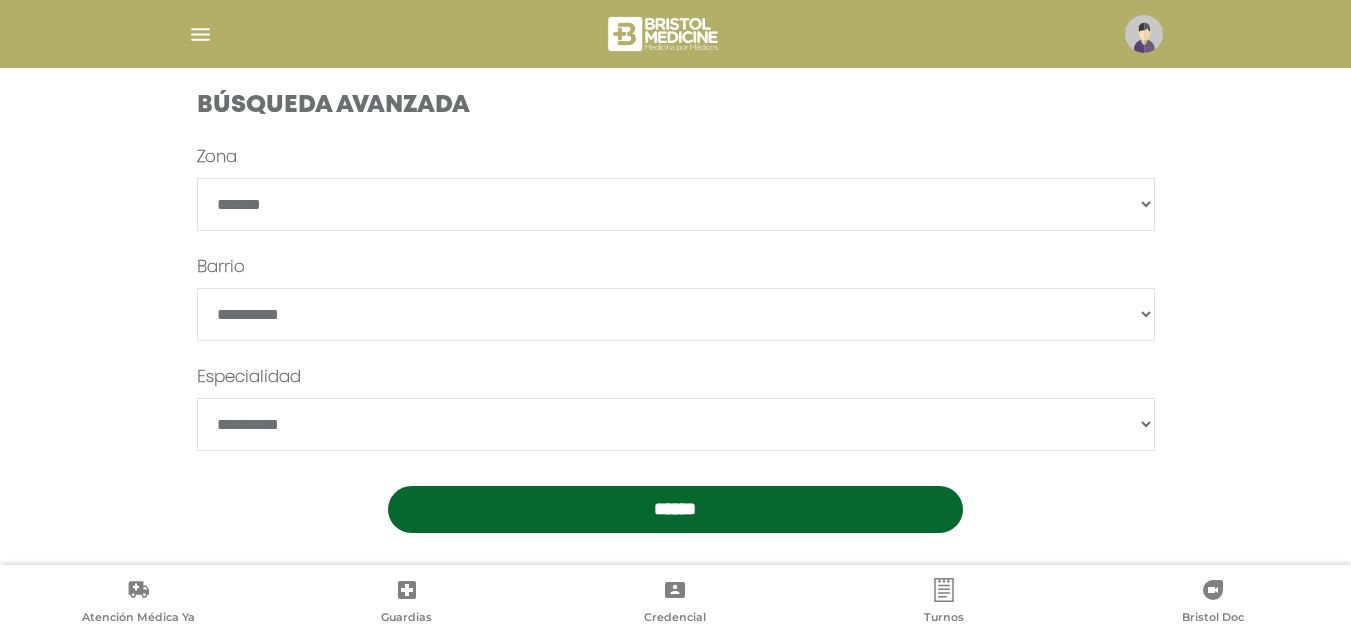 click on "**********" at bounding box center (676, 204) 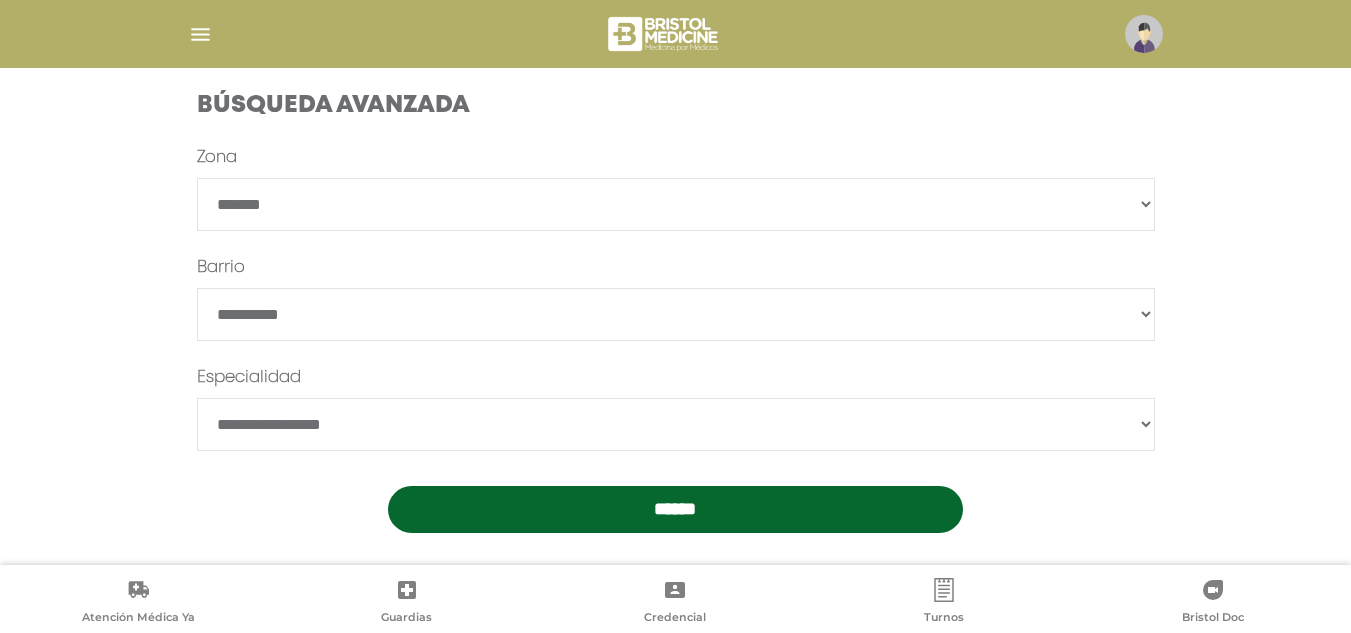 click on "**********" at bounding box center (676, 424) 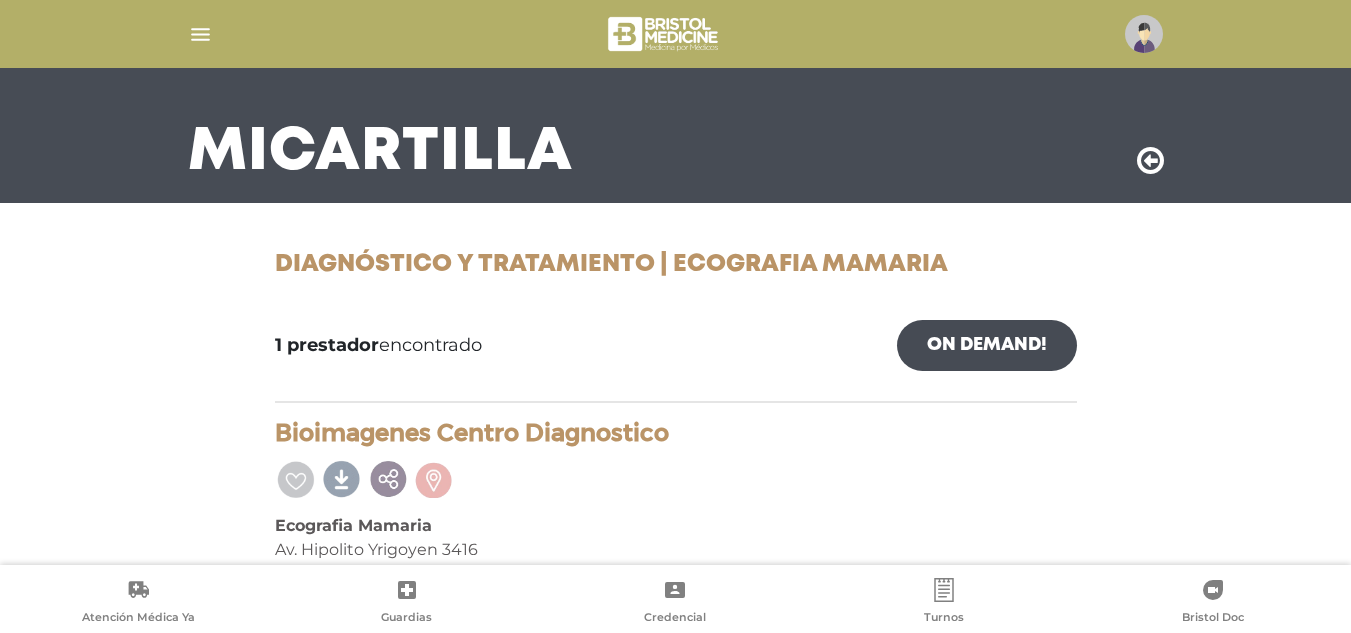 scroll, scrollTop: 184, scrollLeft: 0, axis: vertical 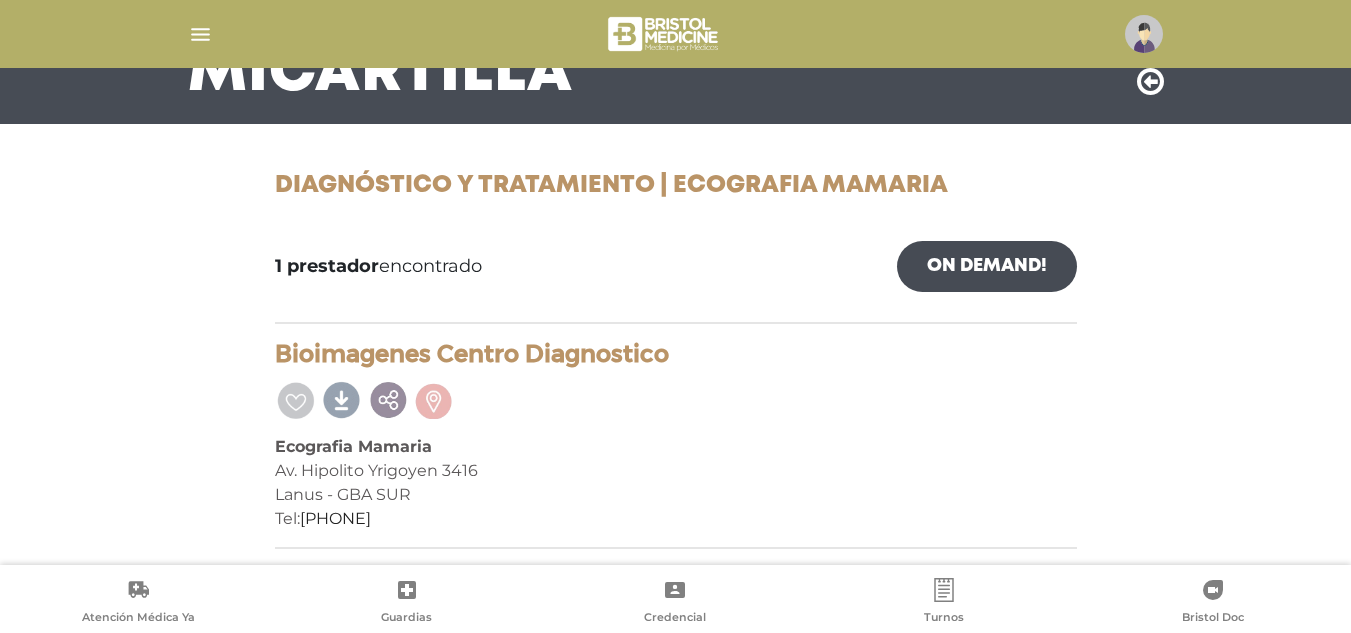 drag, startPoint x: 410, startPoint y: 355, endPoint x: 673, endPoint y: 346, distance: 263.15396 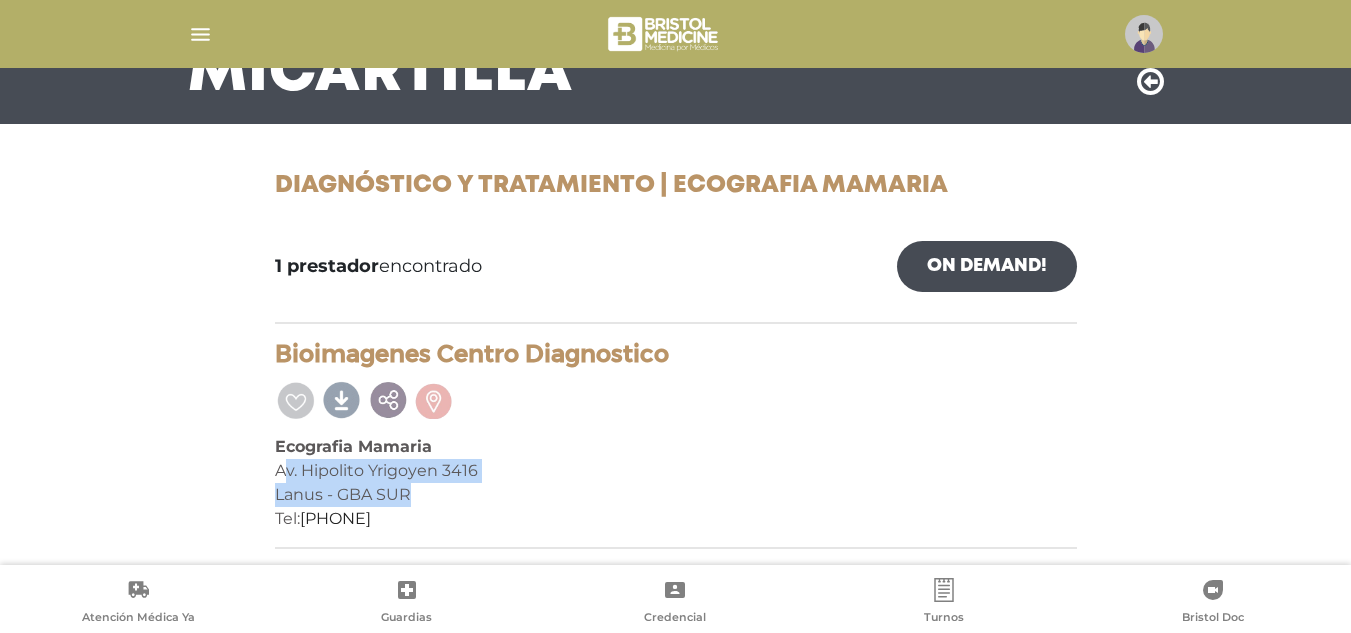drag, startPoint x: 281, startPoint y: 469, endPoint x: 365, endPoint y: 503, distance: 90.62009 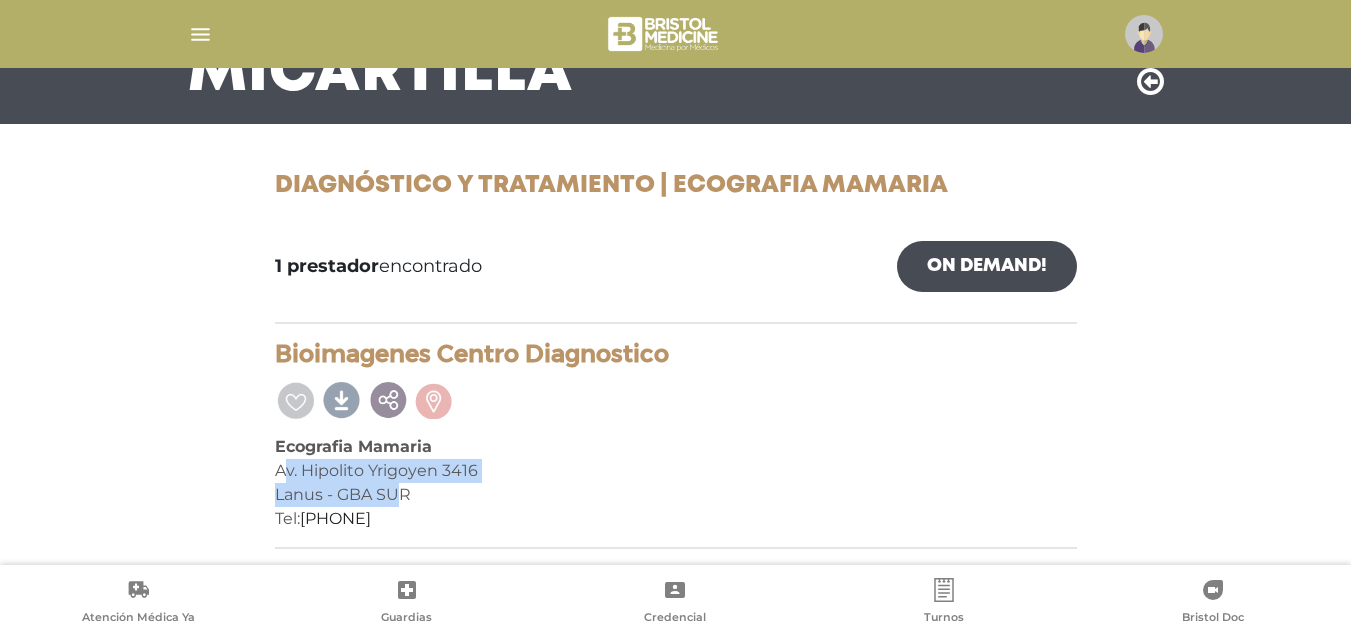 click on "Lanus - GBA SUR" at bounding box center [676, 495] 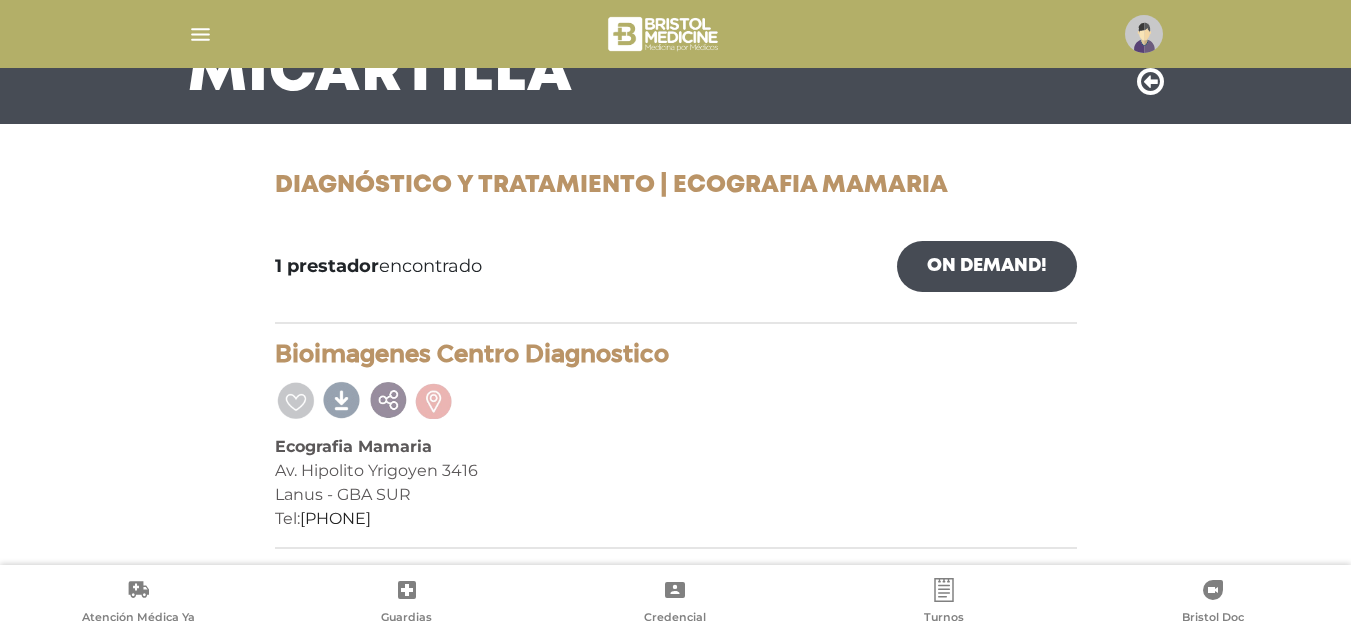 drag, startPoint x: 275, startPoint y: 474, endPoint x: 435, endPoint y: 522, distance: 167.0449 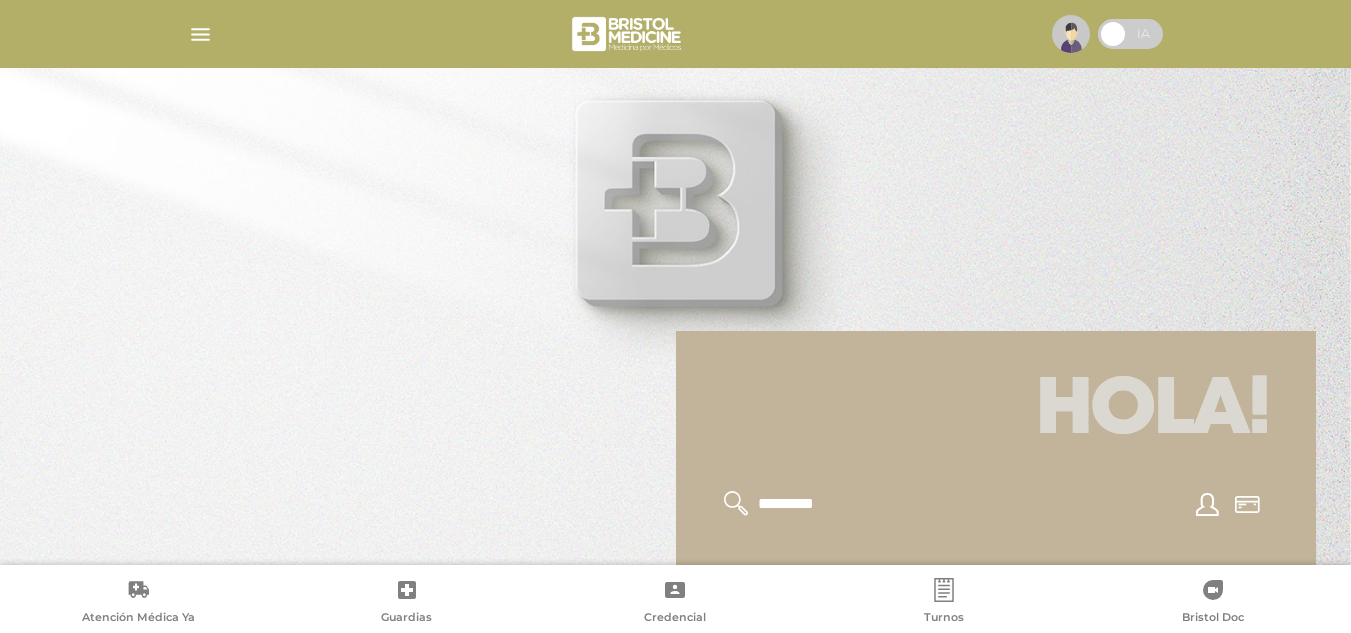 scroll, scrollTop: 0, scrollLeft: 0, axis: both 